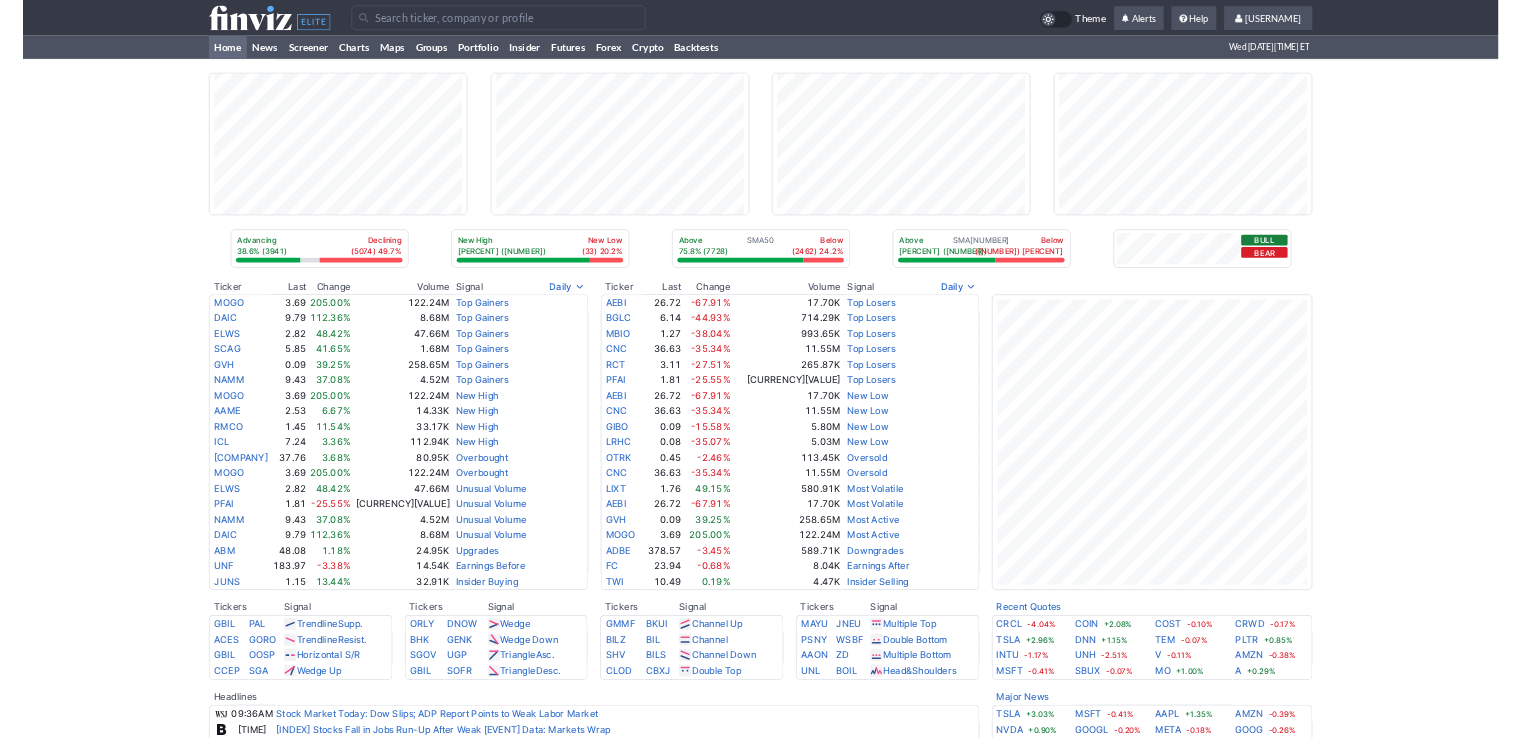 scroll, scrollTop: 0, scrollLeft: 0, axis: both 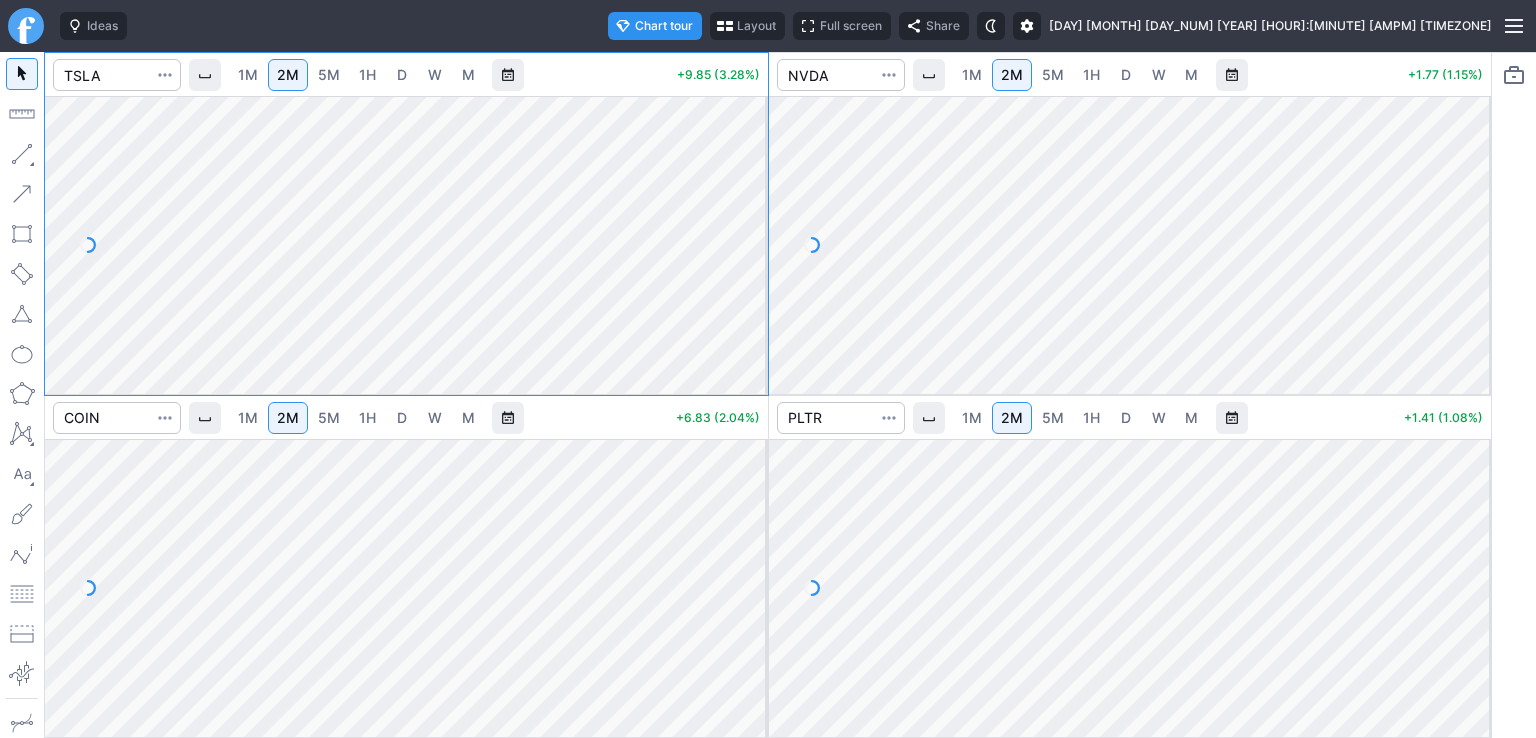 click at bounding box center [747, 240] 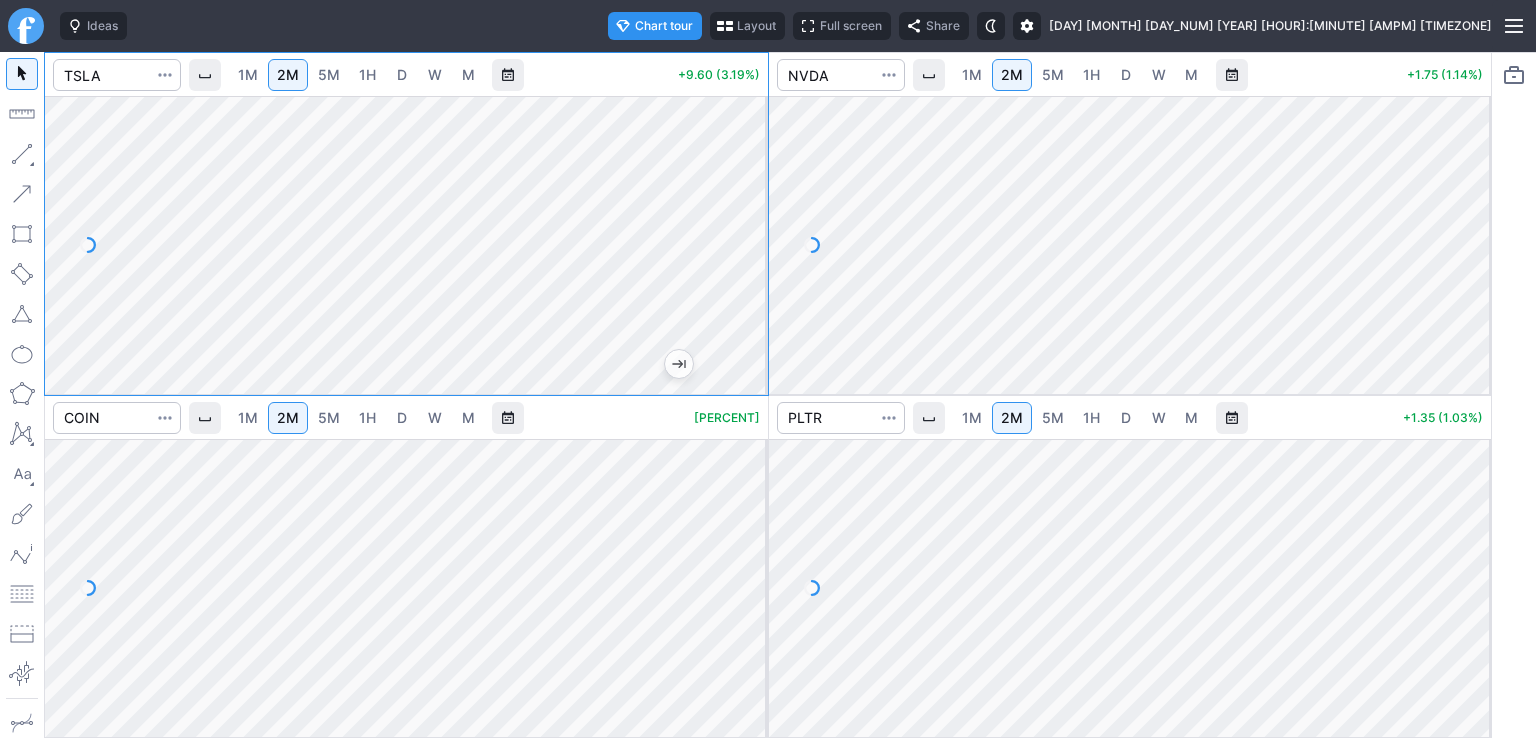 drag, startPoint x: 745, startPoint y: 501, endPoint x: 740, endPoint y: 539, distance: 38.327538 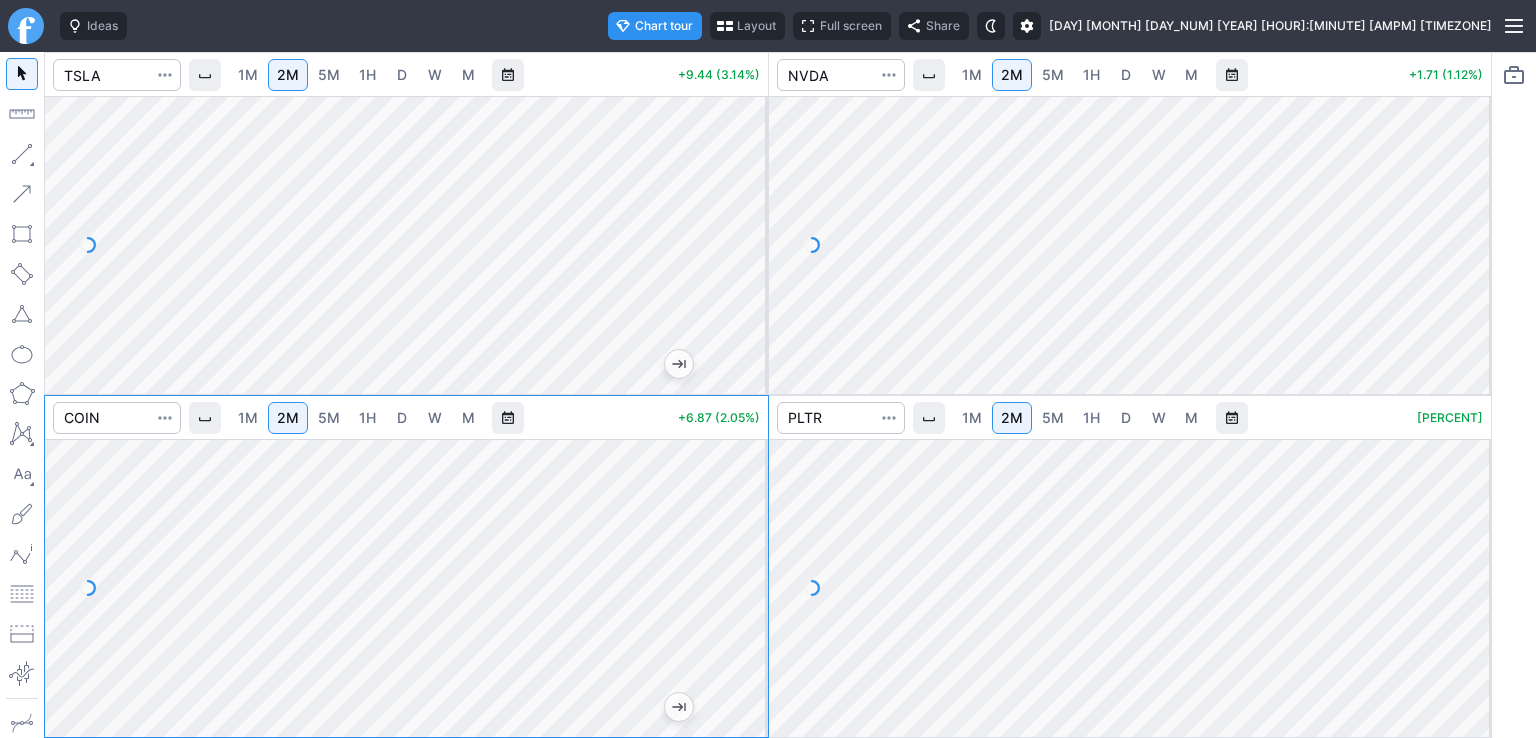 drag, startPoint x: 1474, startPoint y: 160, endPoint x: 1466, endPoint y: 225, distance: 65.490456 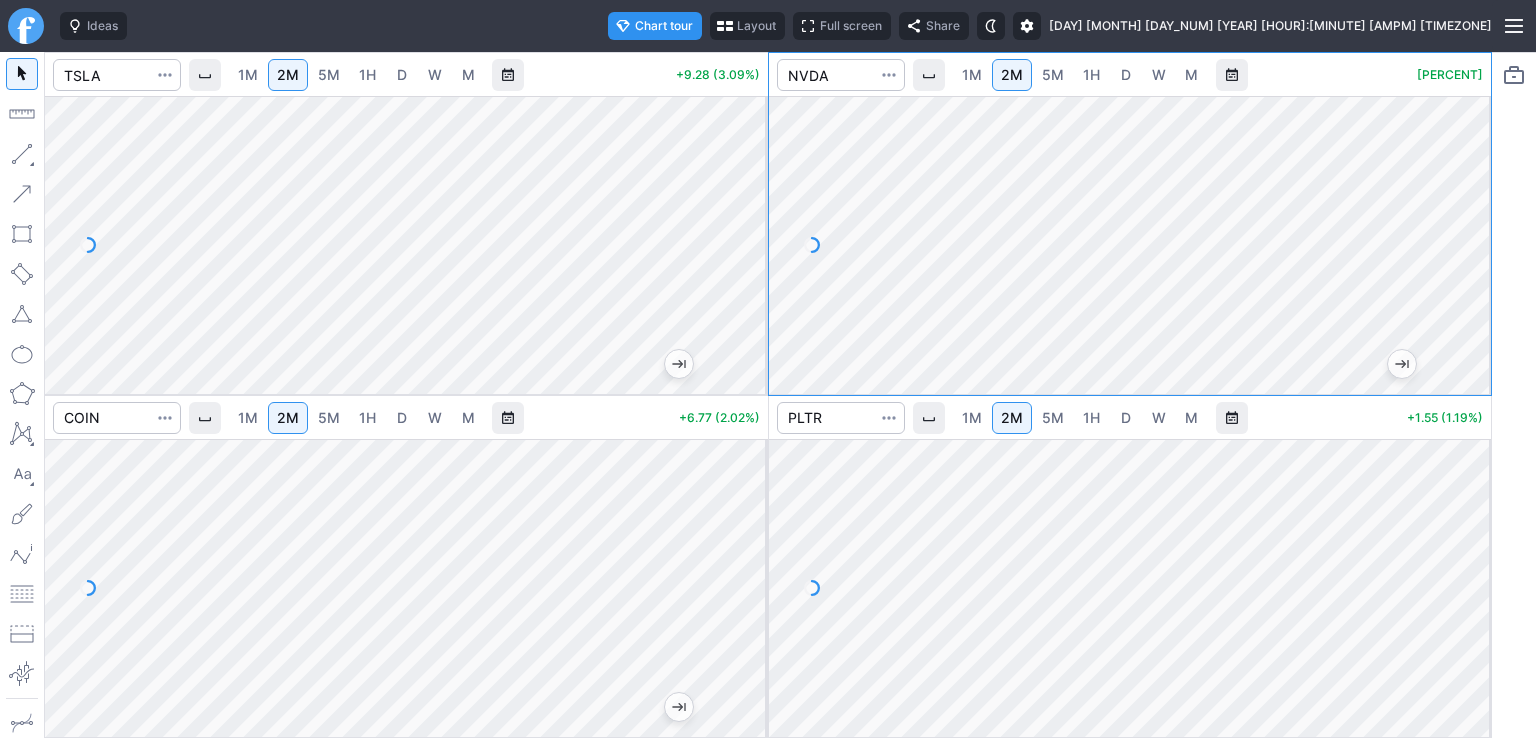 drag, startPoint x: 1476, startPoint y: 493, endPoint x: 1468, endPoint y: 564, distance: 71.44928 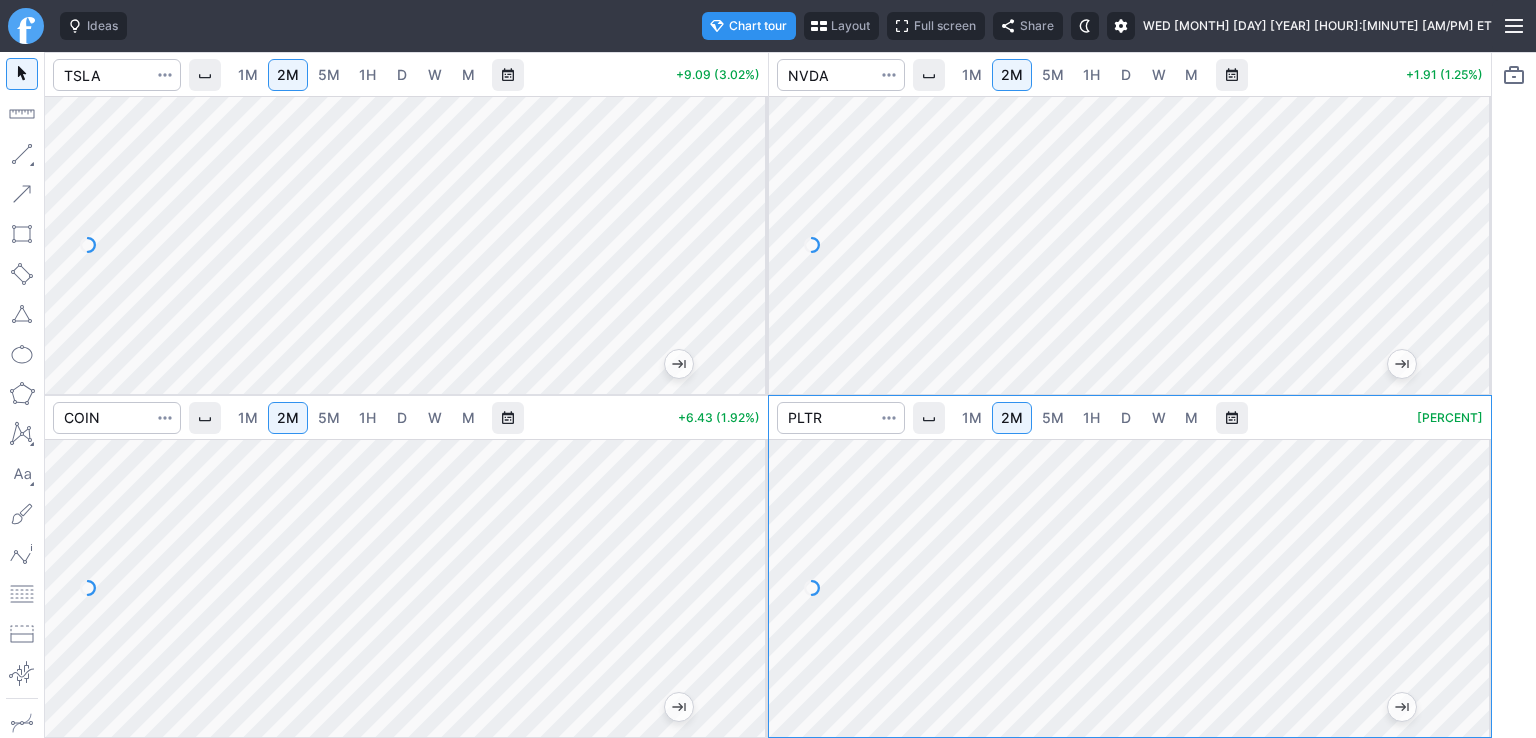 drag, startPoint x: 1465, startPoint y: 151, endPoint x: 1476, endPoint y: 213, distance: 62.968246 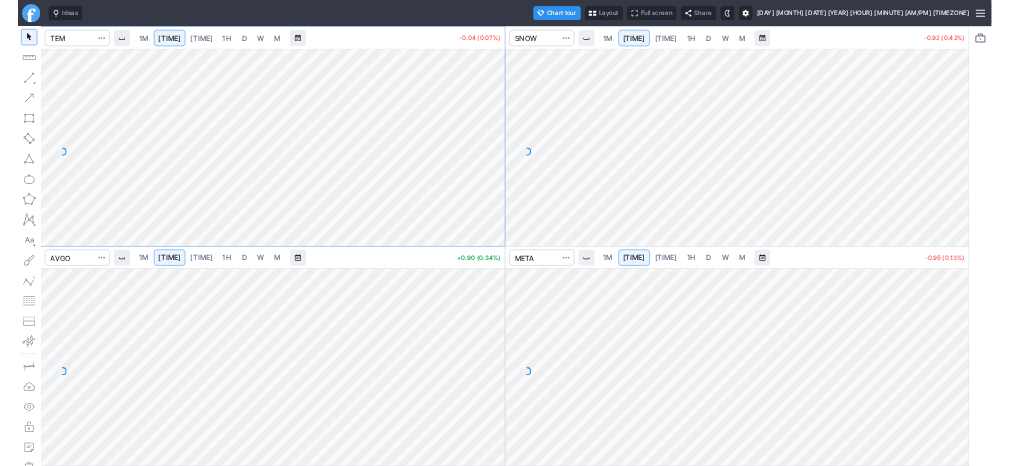 scroll, scrollTop: 0, scrollLeft: 0, axis: both 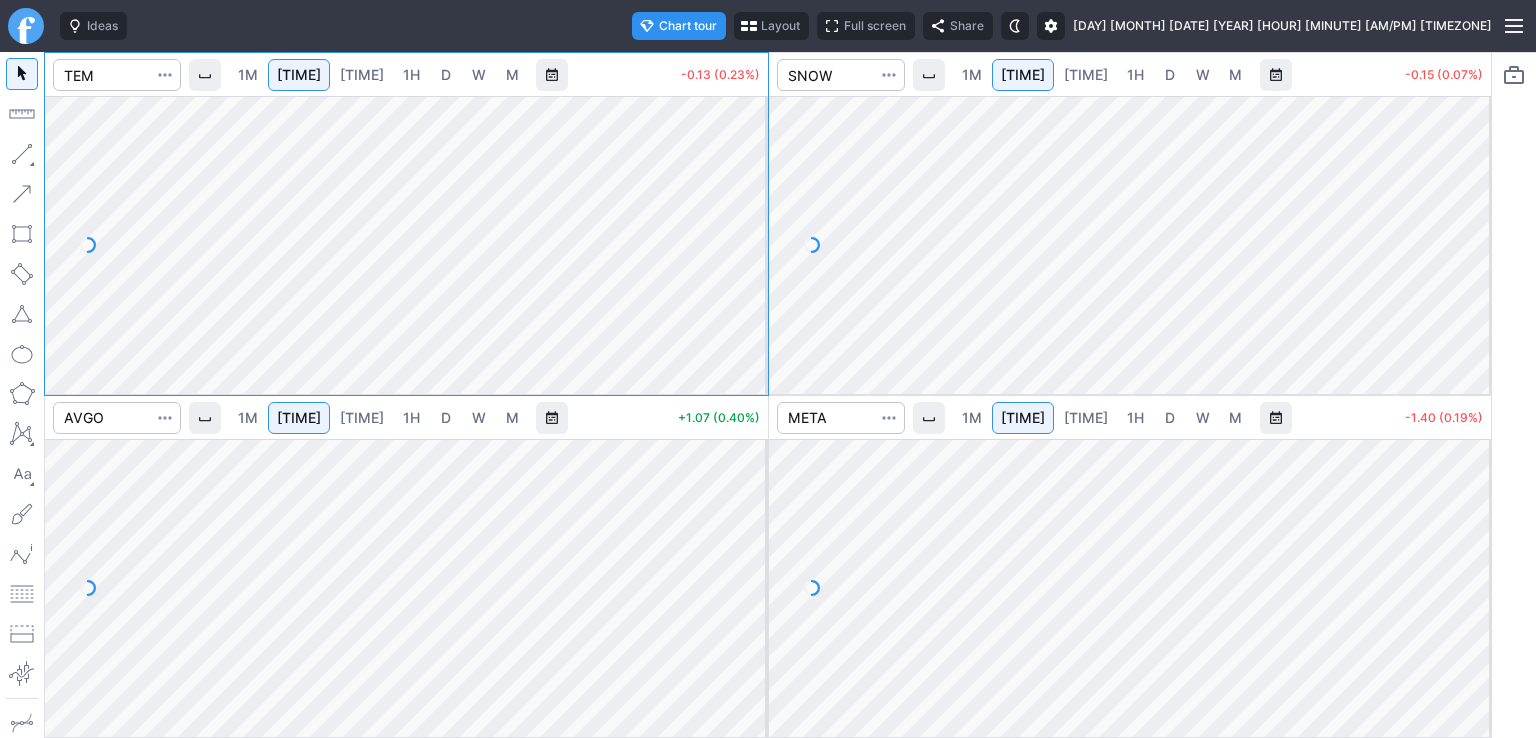 drag, startPoint x: 745, startPoint y: 205, endPoint x: 744, endPoint y: 252, distance: 47.010635 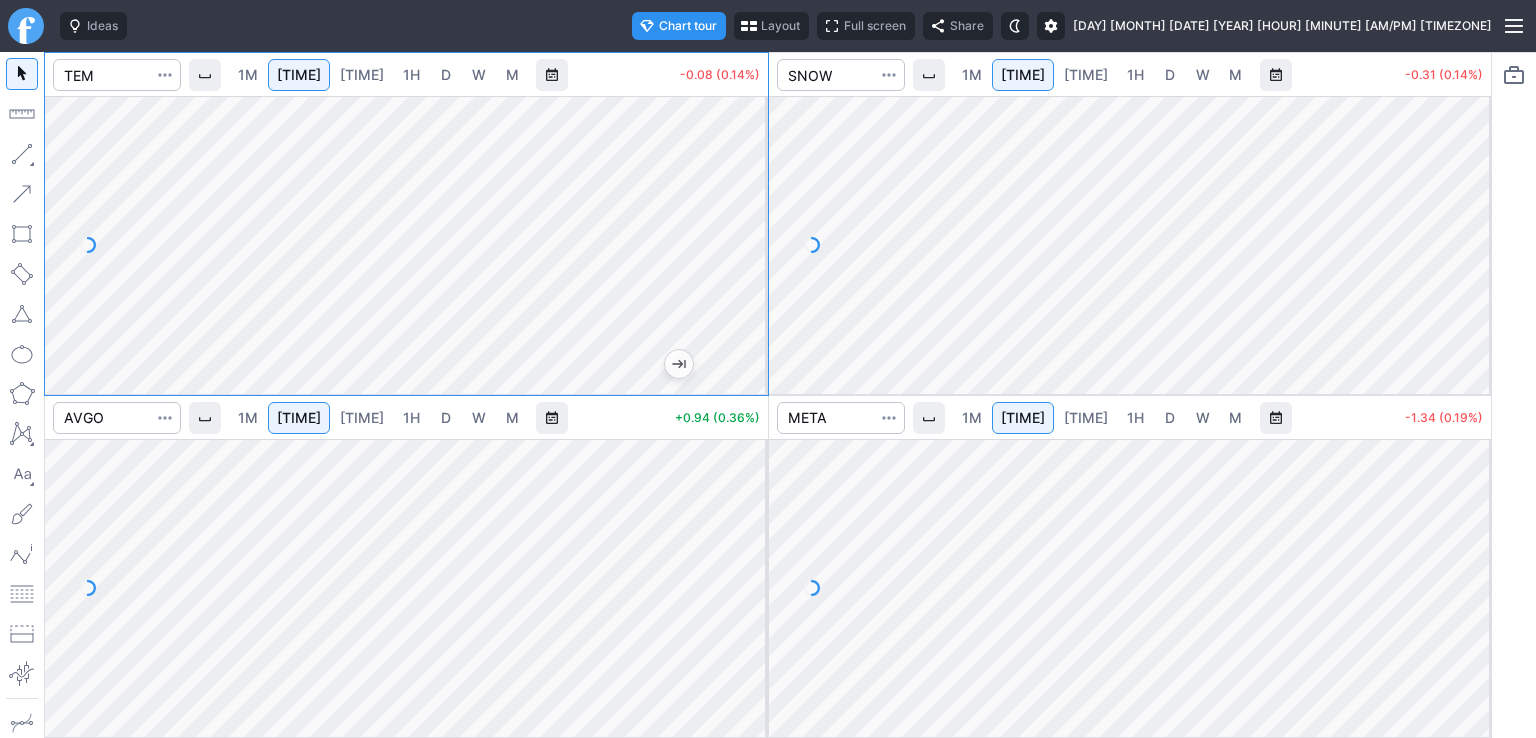 drag, startPoint x: 1479, startPoint y: 195, endPoint x: 1477, endPoint y: 242, distance: 47.042534 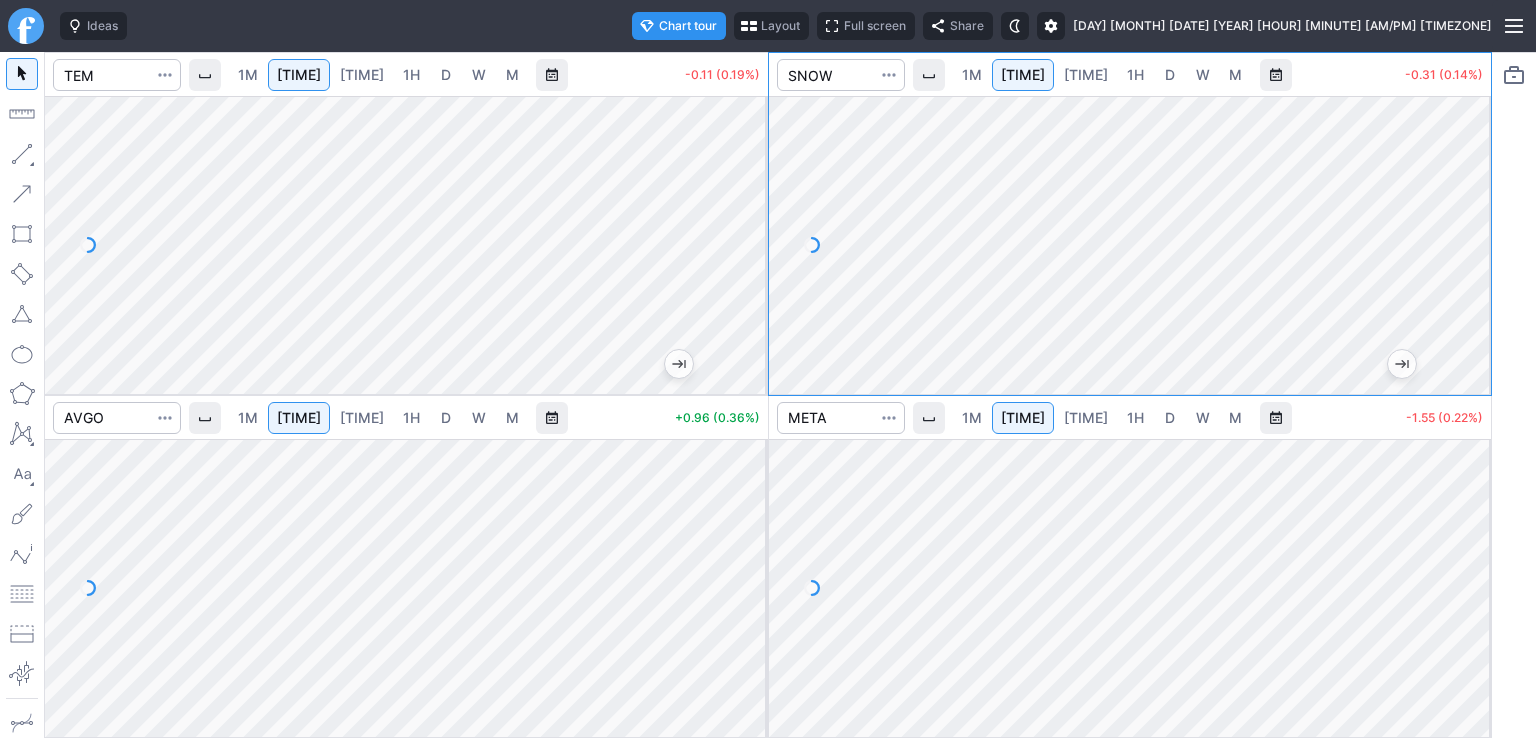 drag, startPoint x: 750, startPoint y: 511, endPoint x: 762, endPoint y: 593, distance: 82.8734 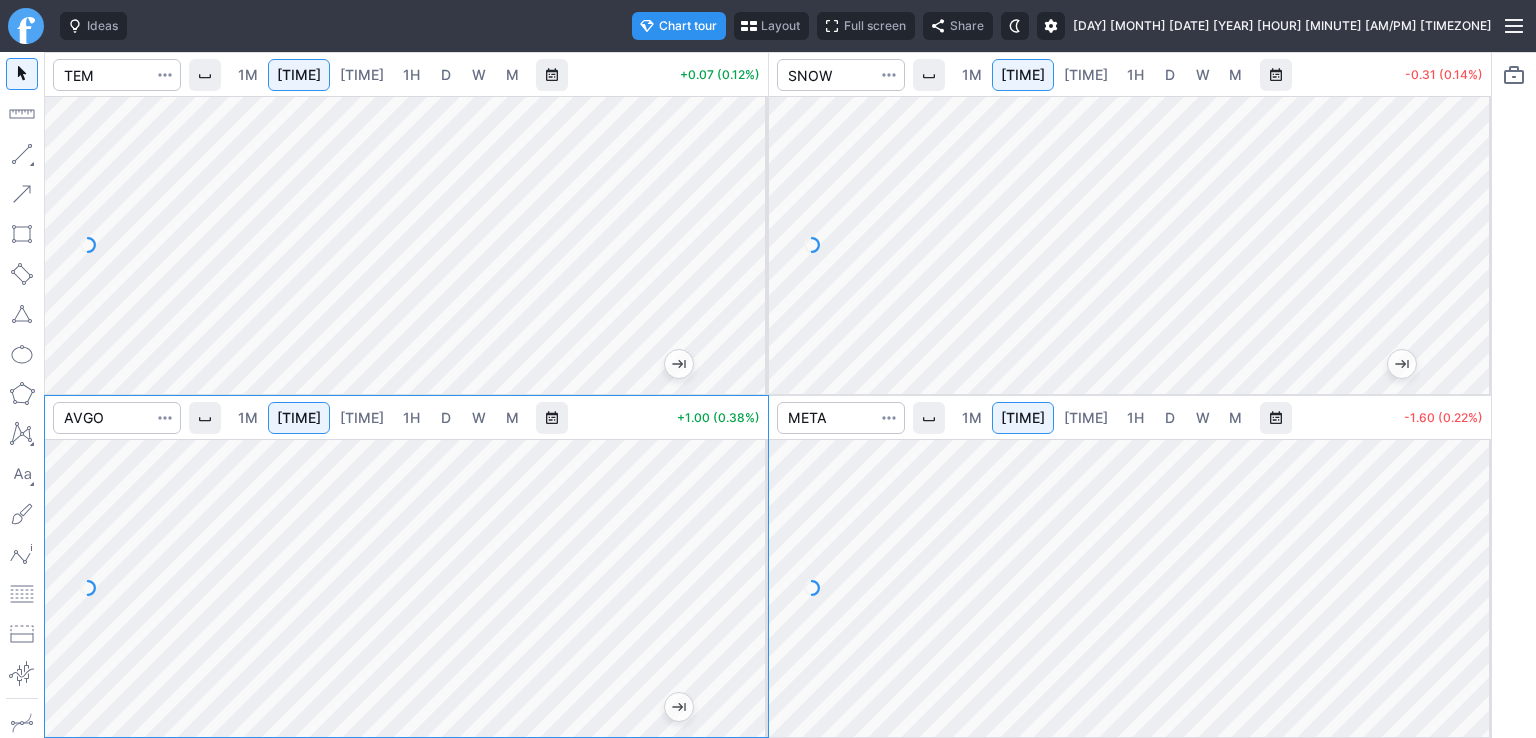 drag, startPoint x: 1475, startPoint y: 510, endPoint x: 1480, endPoint y: 590, distance: 80.1561 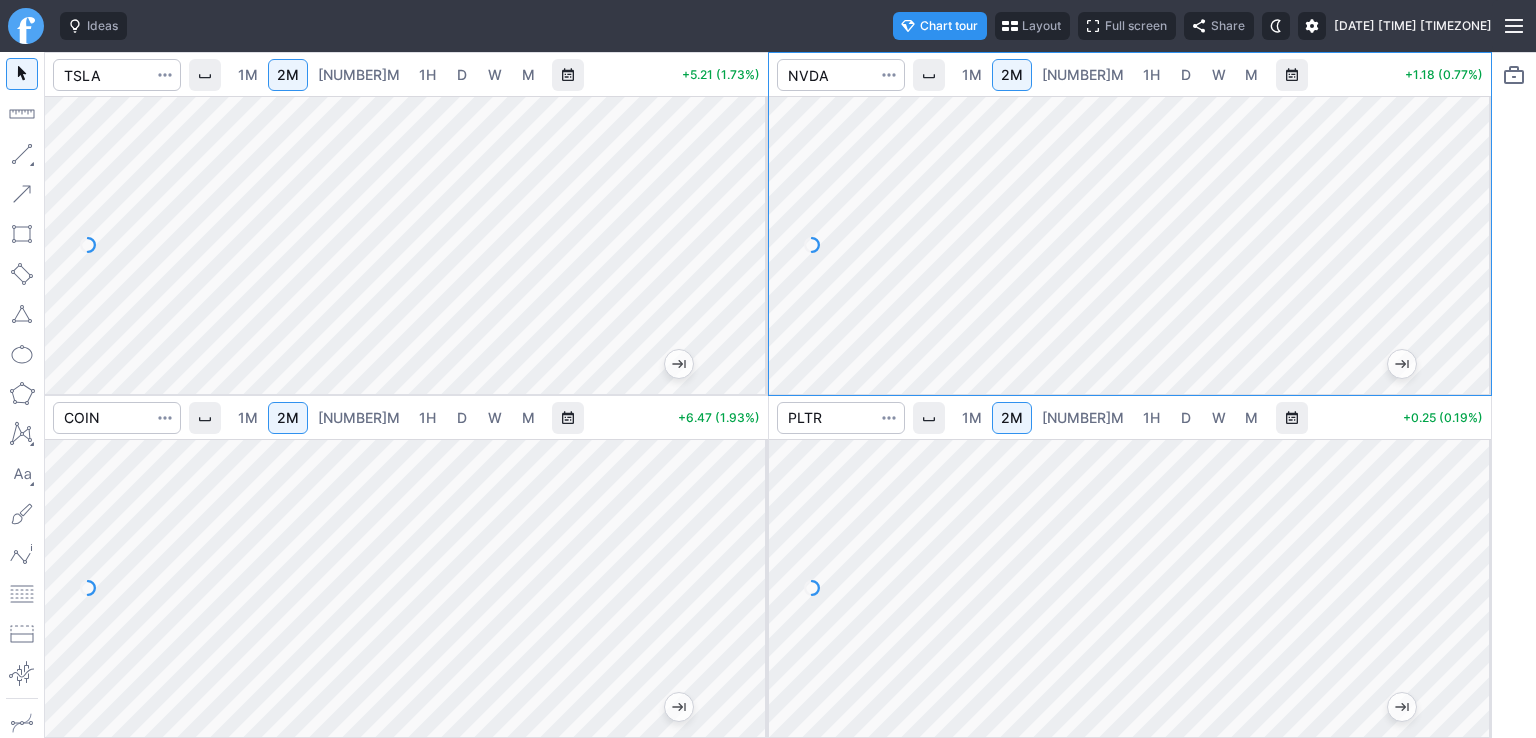 scroll, scrollTop: 0, scrollLeft: 0, axis: both 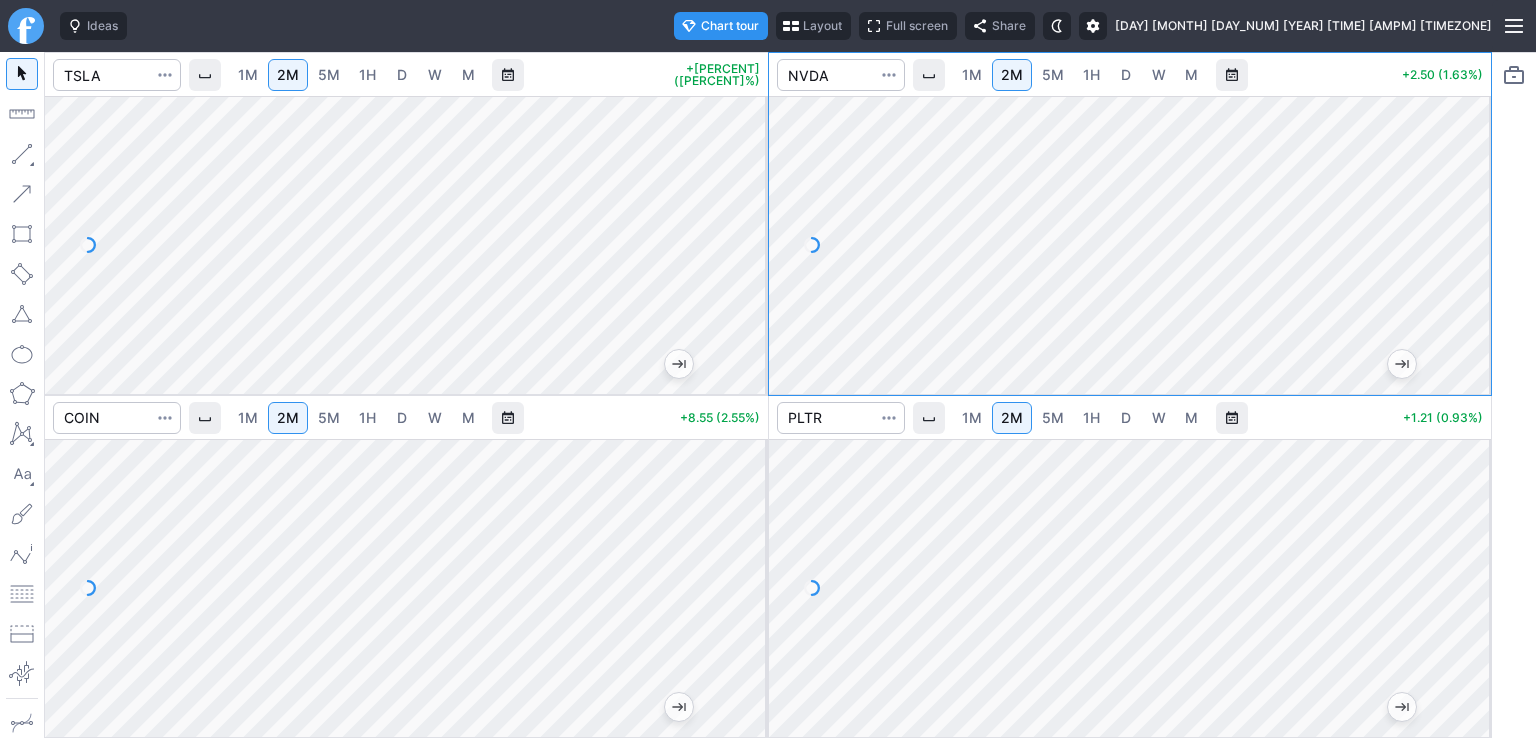 click on "5M" at bounding box center [389, 74] 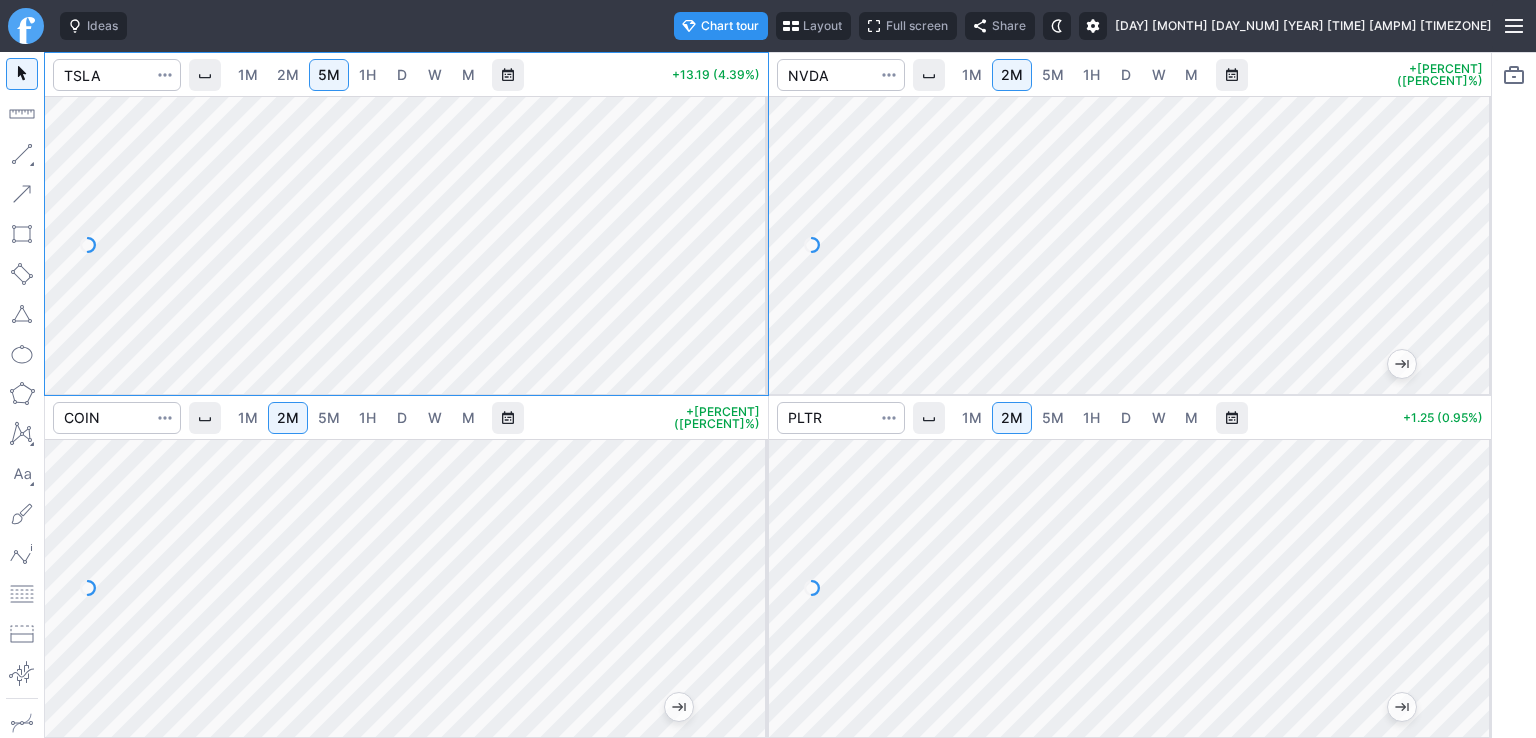 click on "2M" at bounding box center [318, 75] 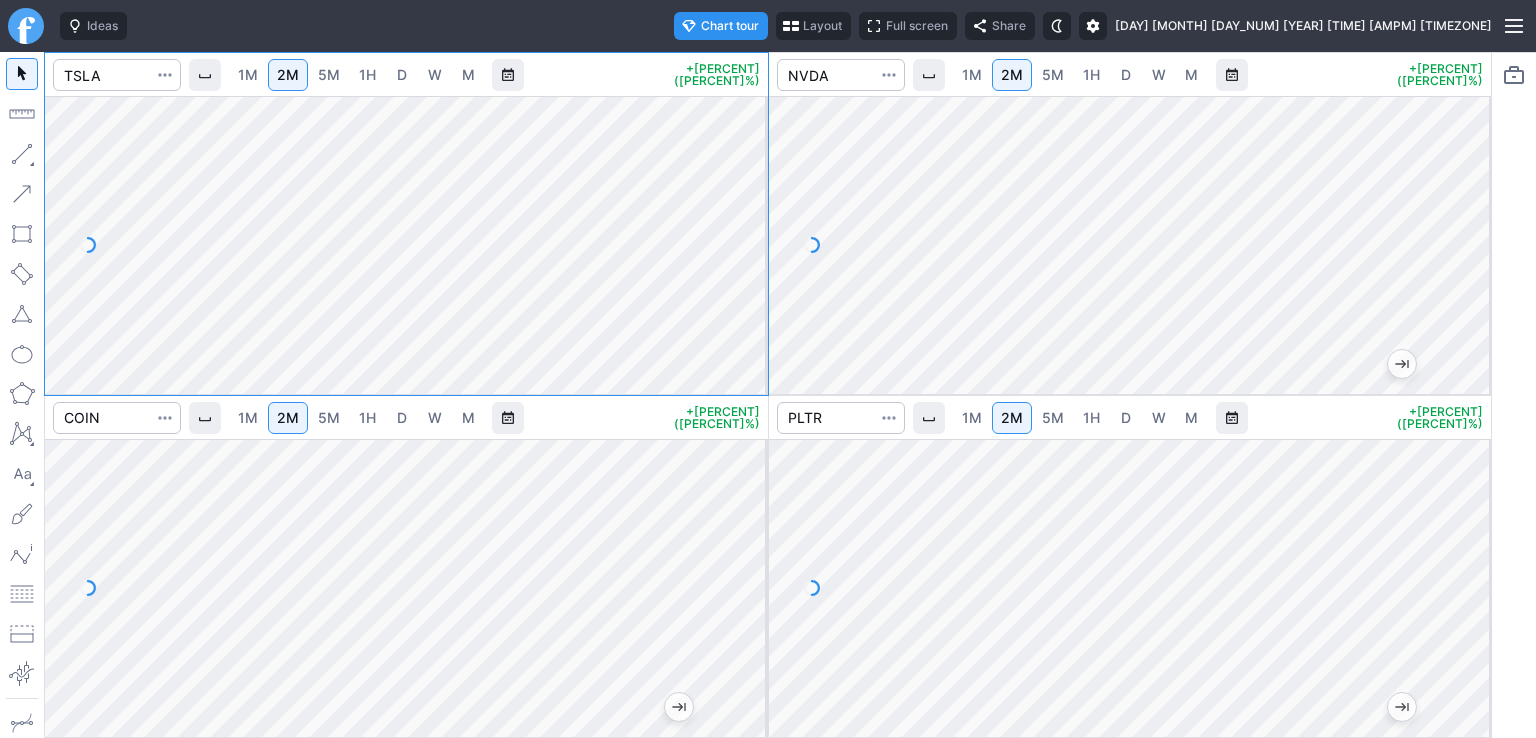 drag, startPoint x: 737, startPoint y: 161, endPoint x: 738, endPoint y: 178, distance: 17.029387 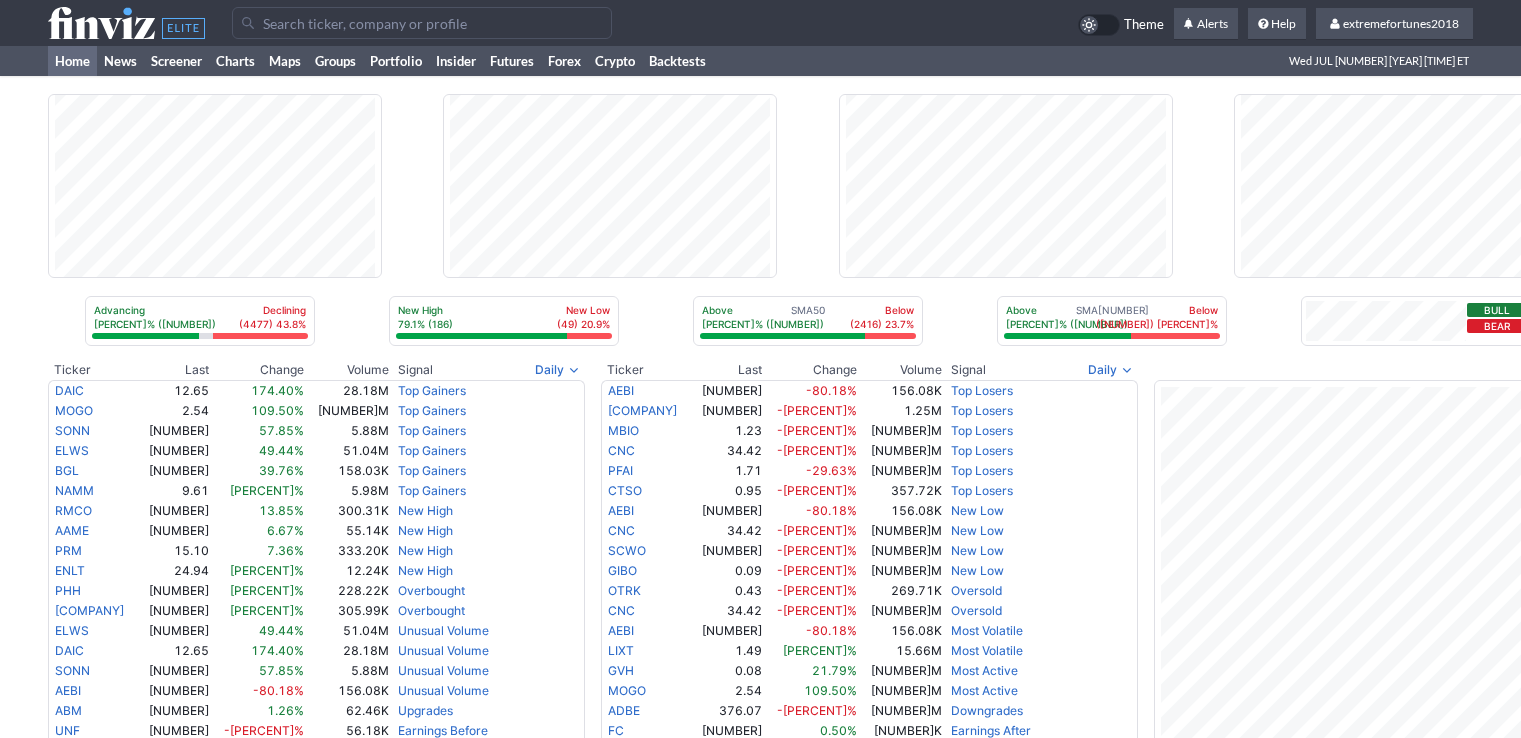 scroll, scrollTop: 0, scrollLeft: 0, axis: both 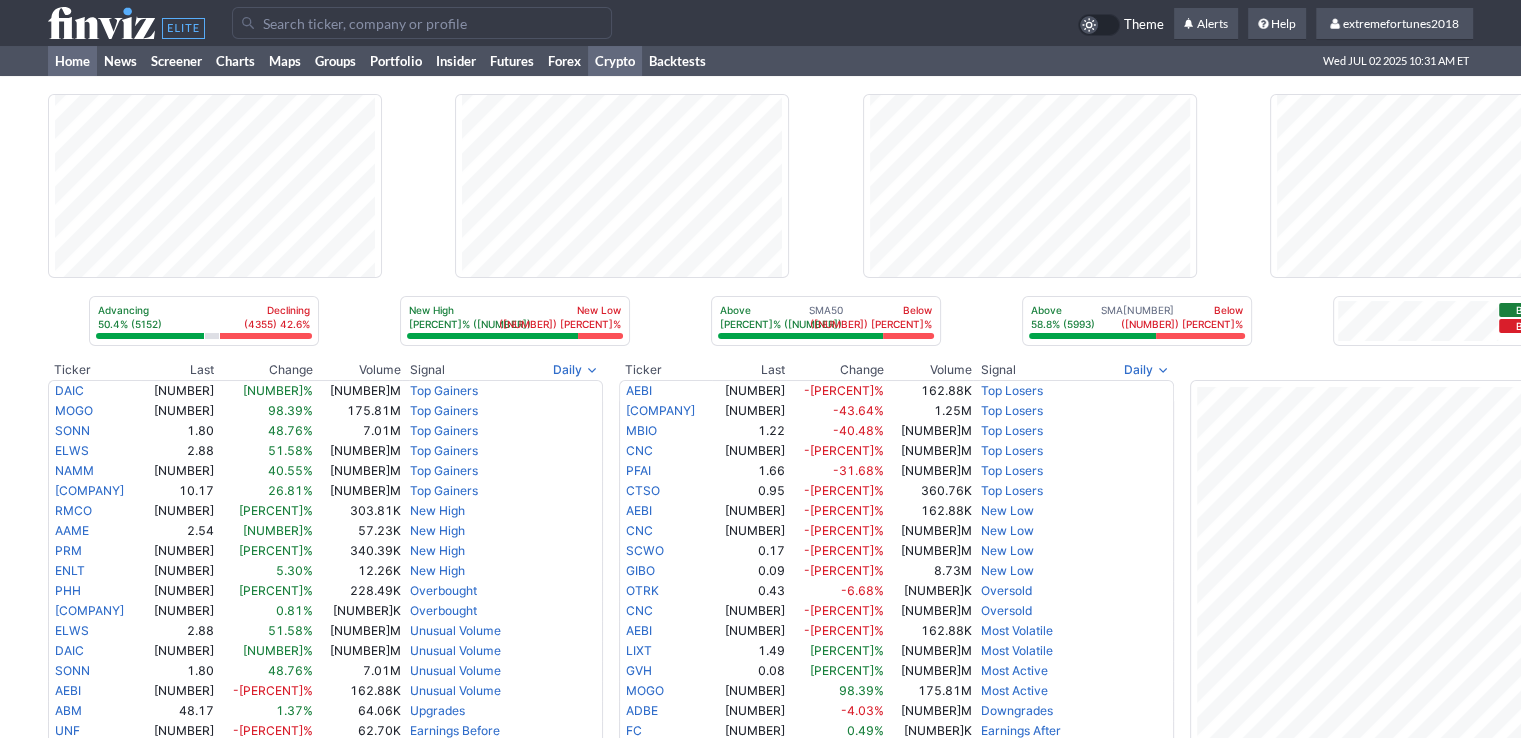 click on "Crypto" at bounding box center [615, 61] 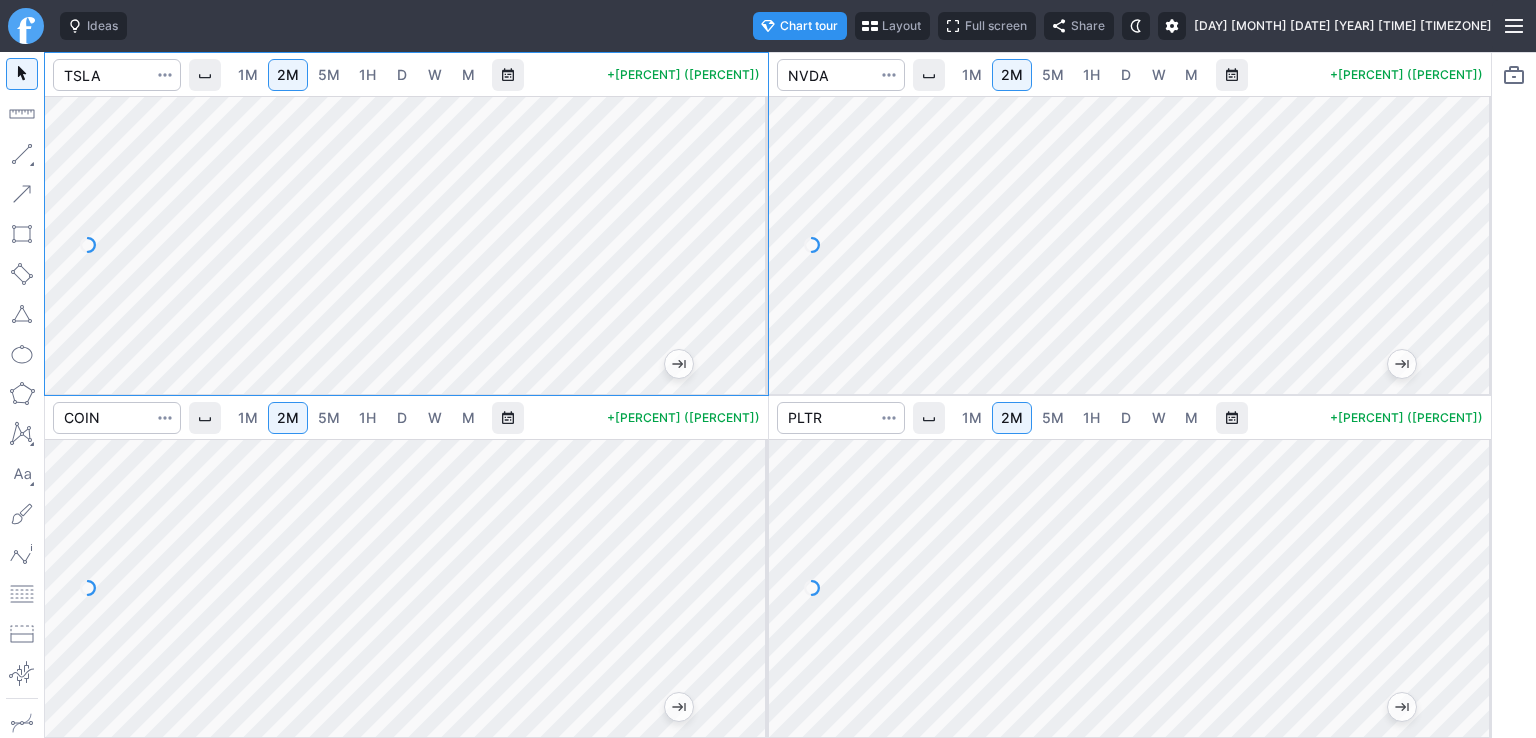 scroll, scrollTop: 0, scrollLeft: 0, axis: both 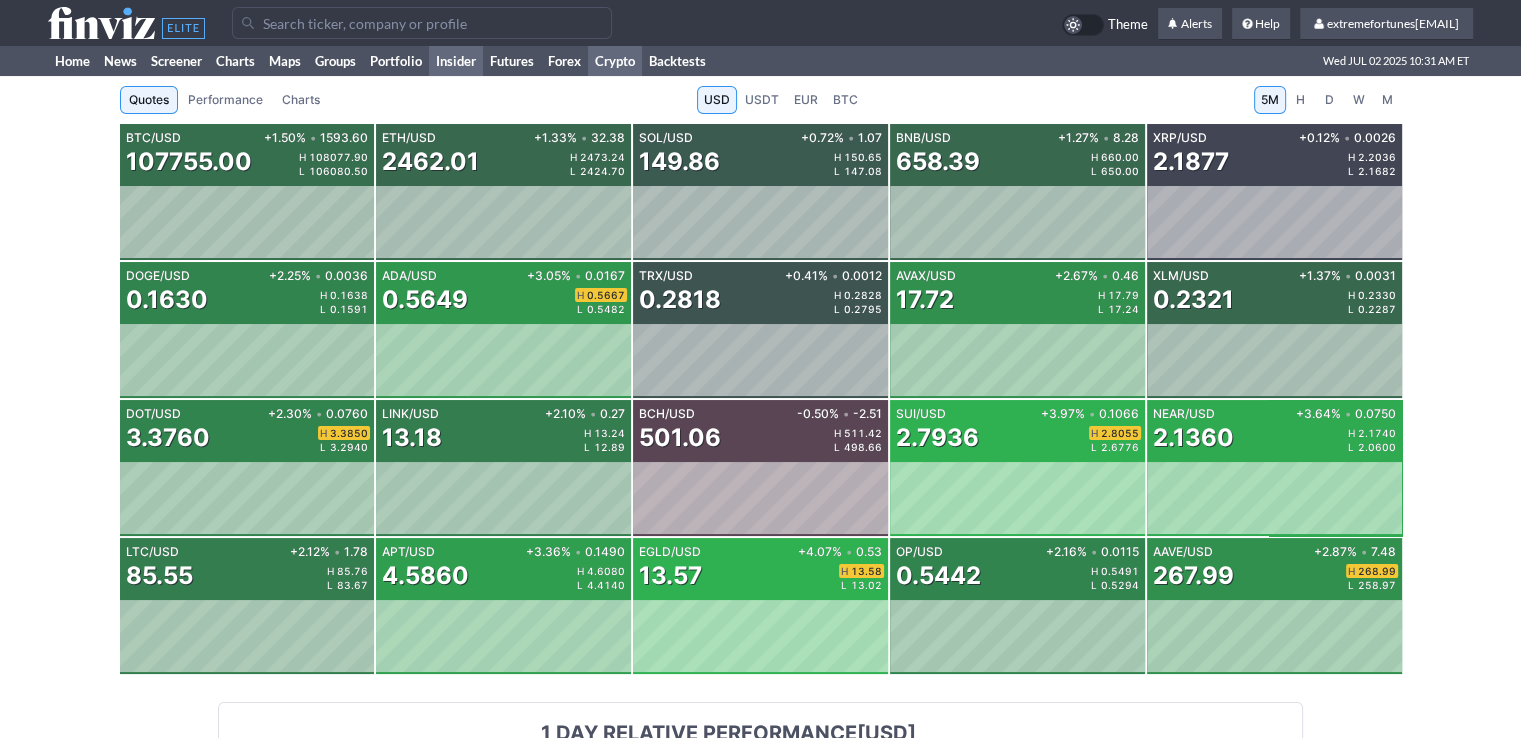click on "Insider" at bounding box center [456, 61] 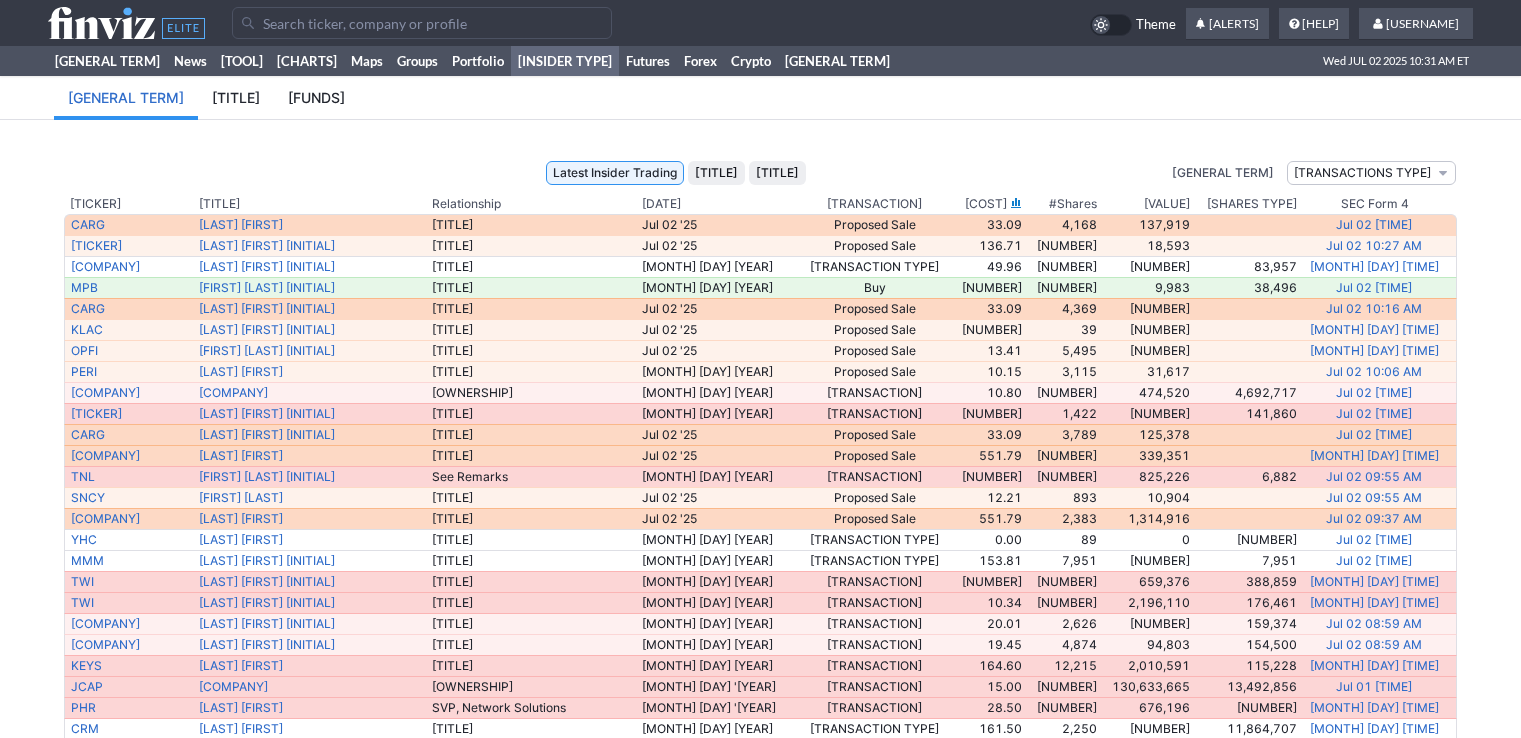 scroll, scrollTop: 0, scrollLeft: 0, axis: both 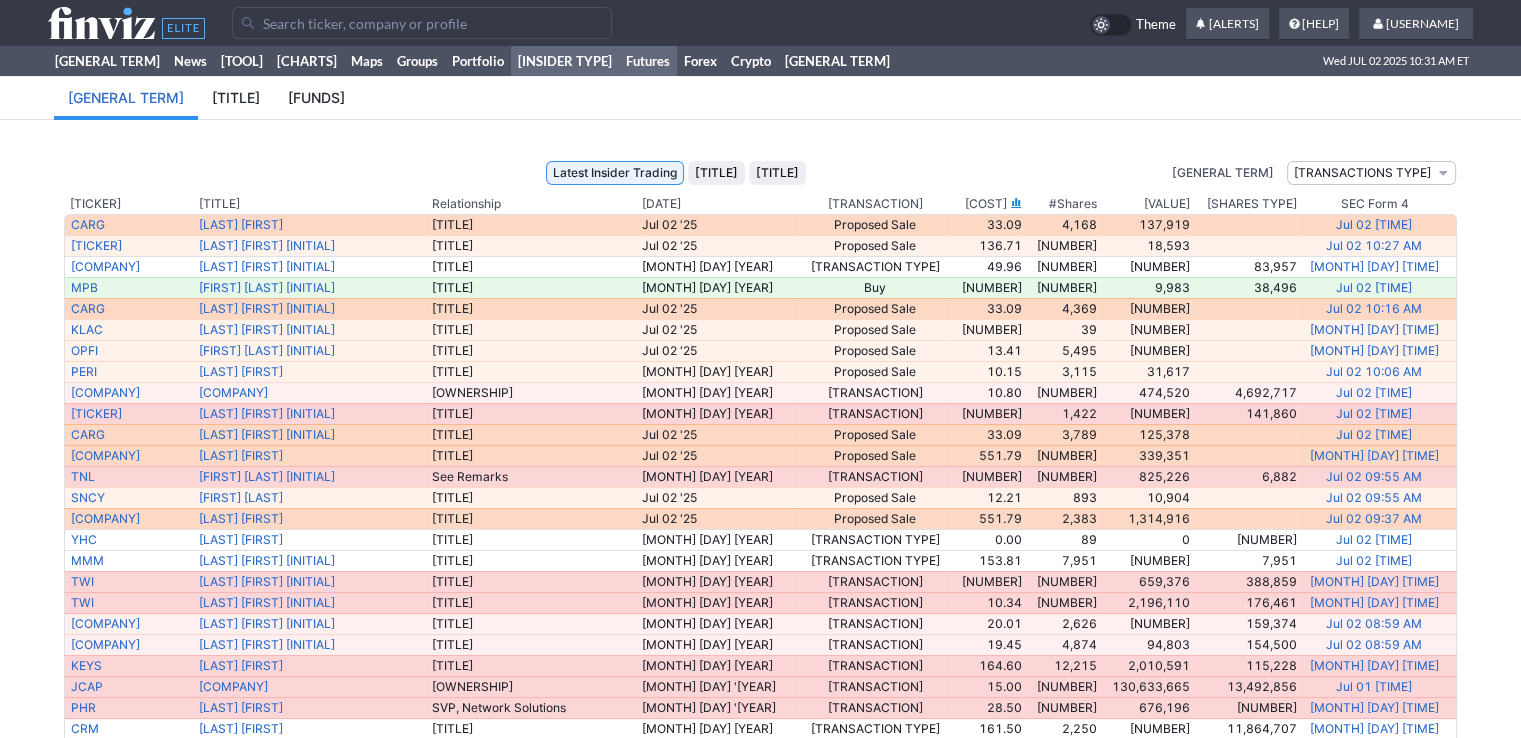 click on "Futures" at bounding box center (600, 61) 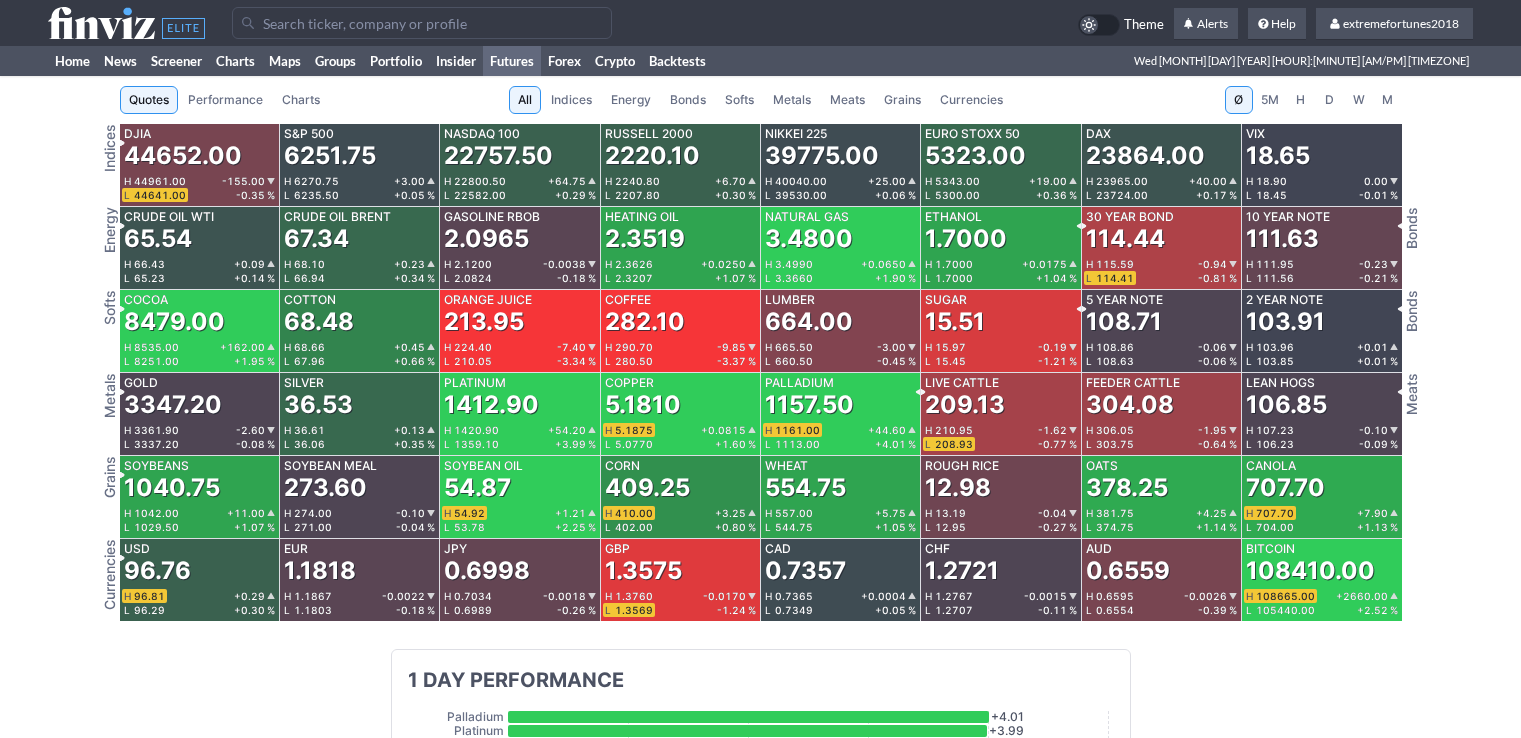 scroll, scrollTop: 0, scrollLeft: 0, axis: both 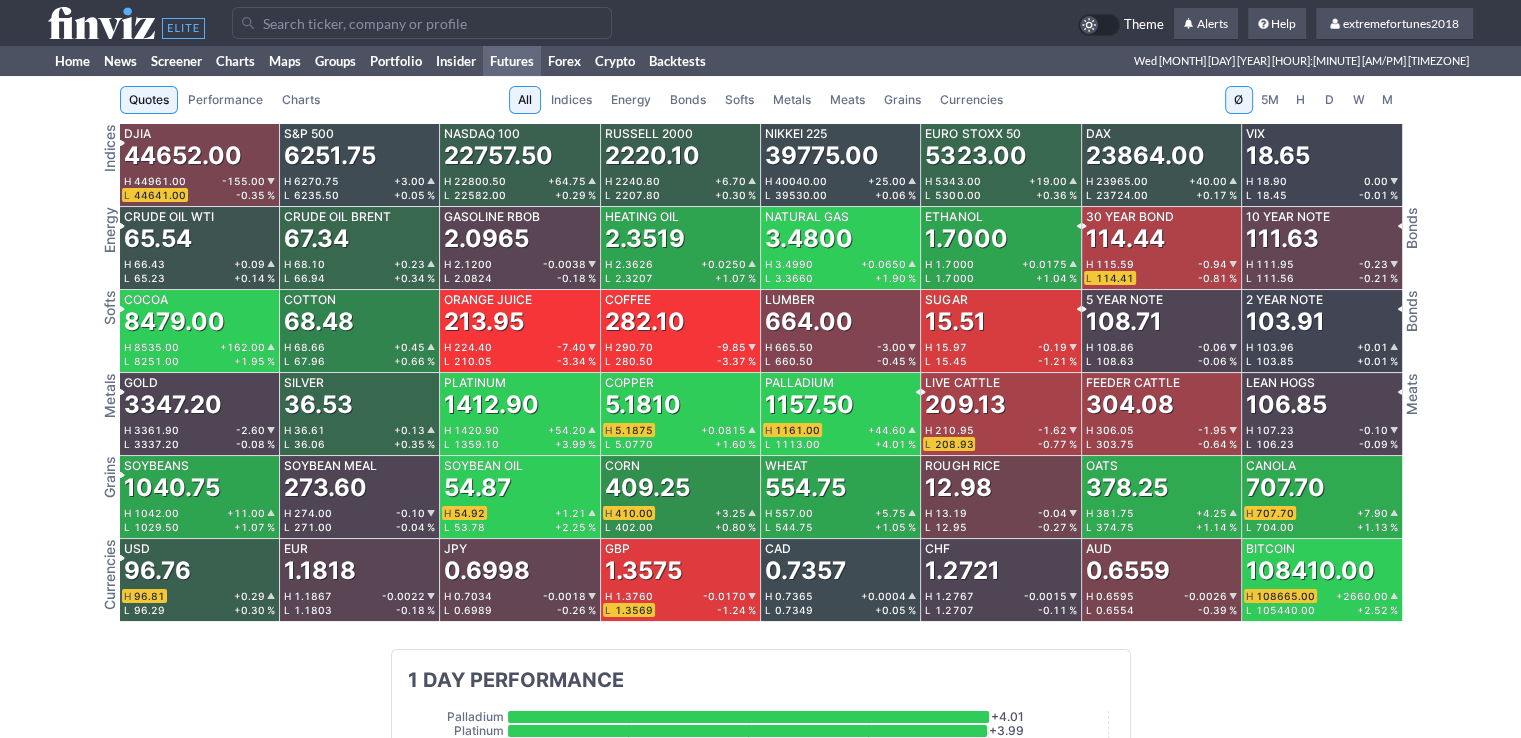 click on "Metals" at bounding box center [792, 100] 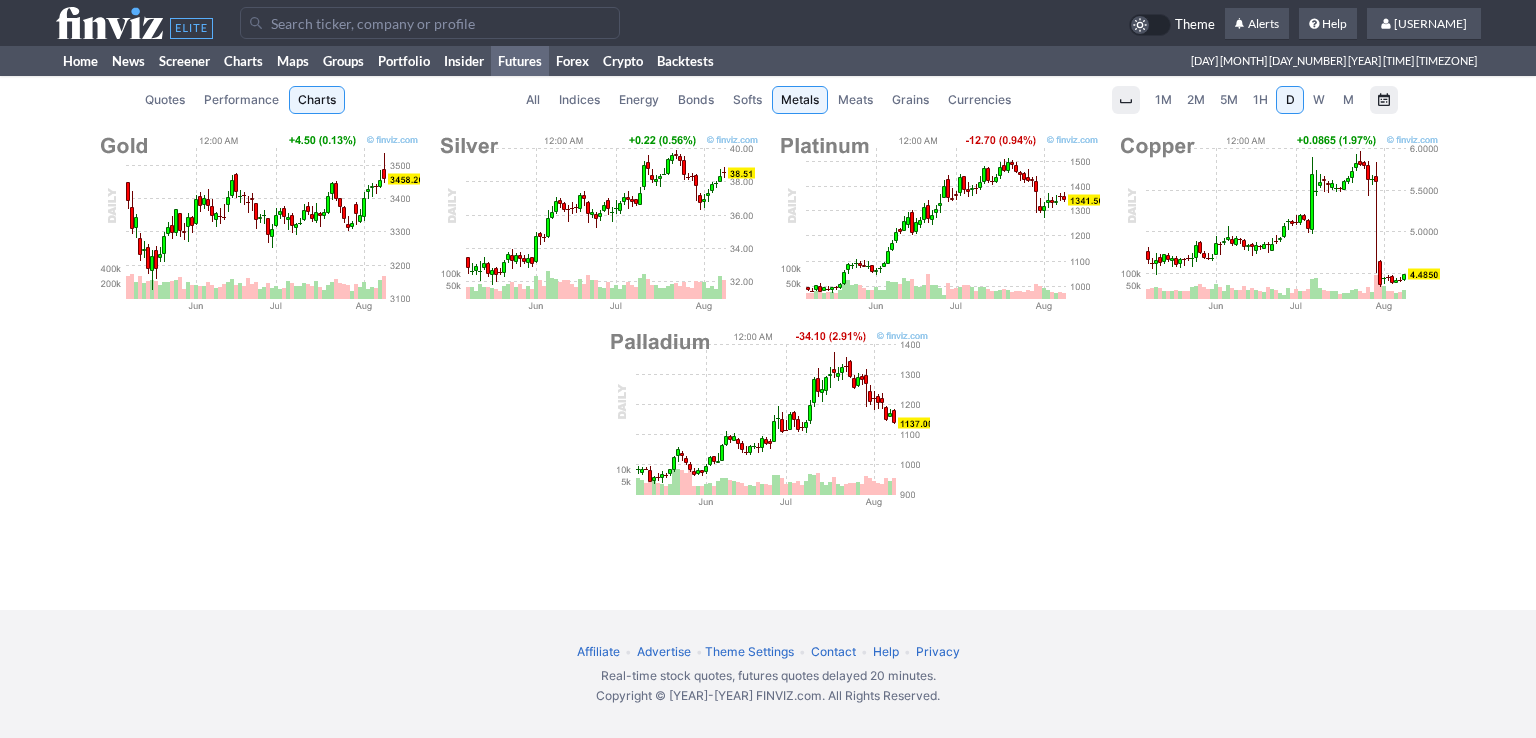 scroll, scrollTop: 0, scrollLeft: 0, axis: both 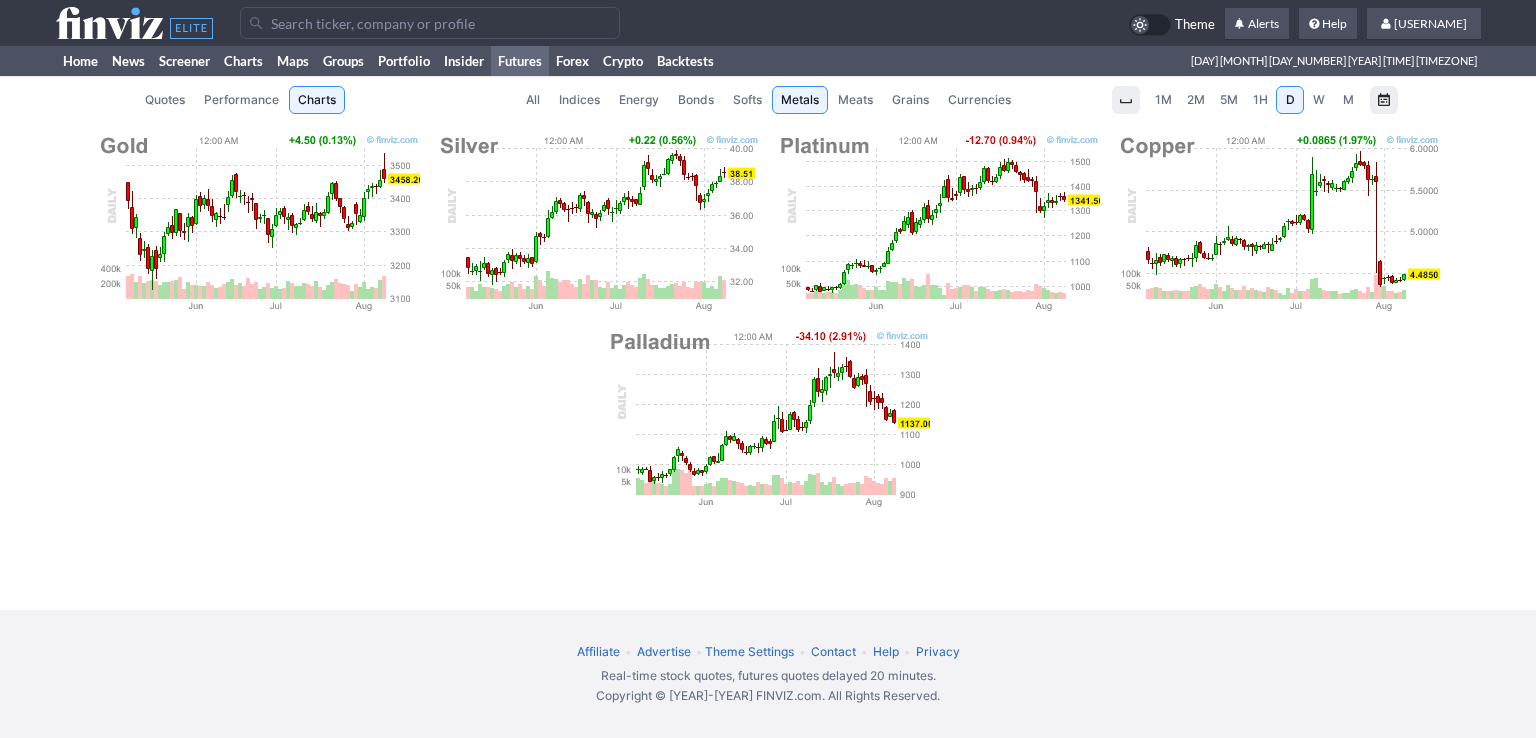 click on "Currencies" at bounding box center [979, 100] 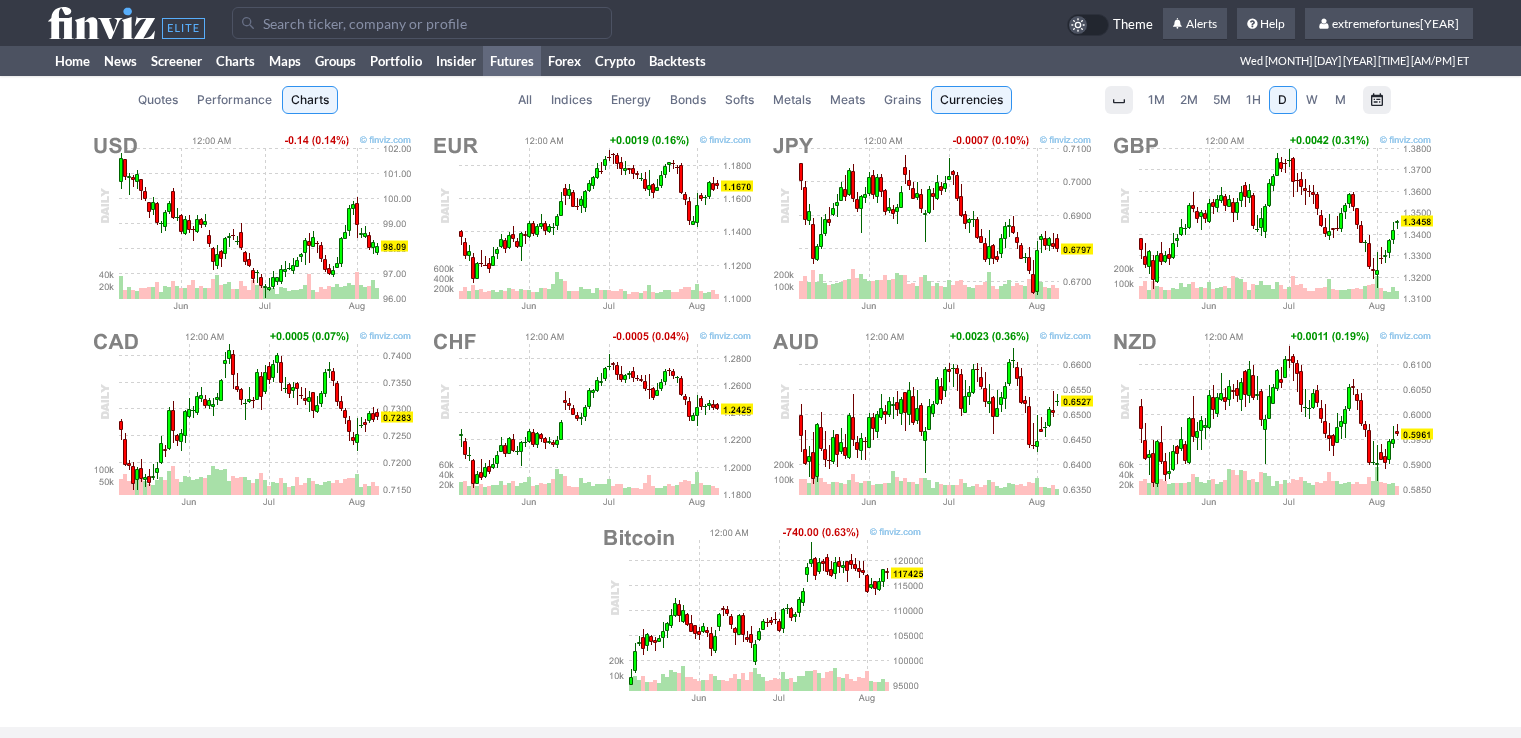 scroll, scrollTop: 0, scrollLeft: 0, axis: both 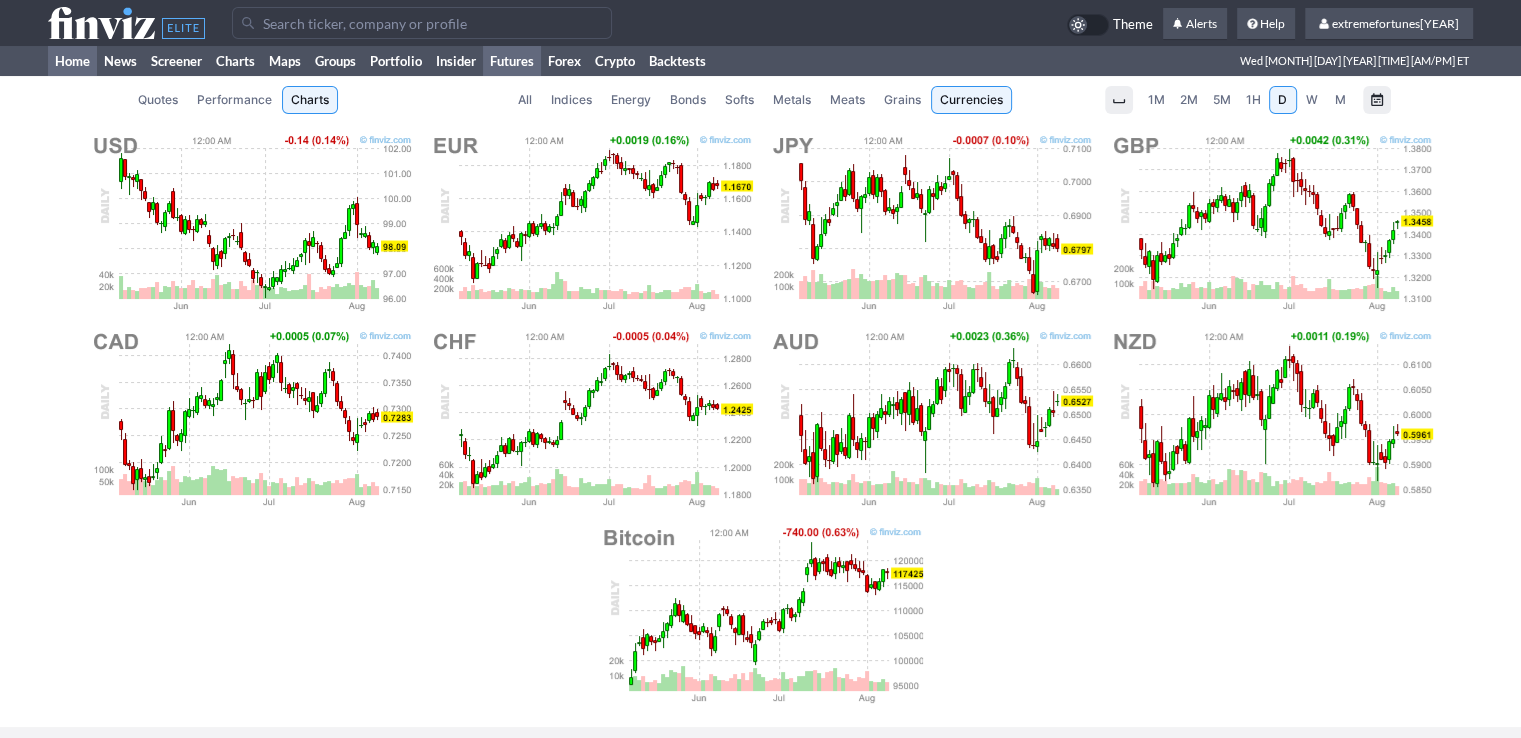 click on "Home" at bounding box center (72, 61) 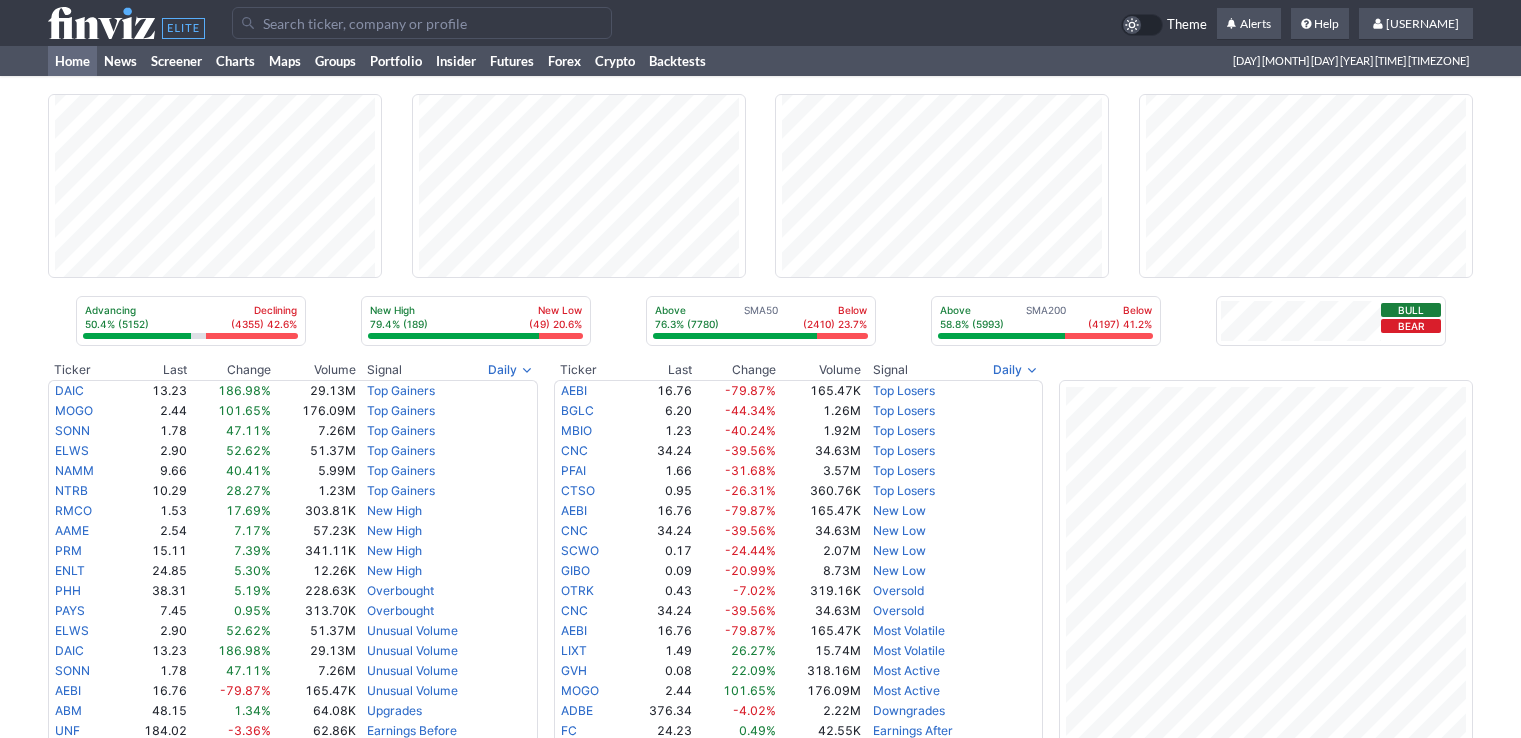 scroll, scrollTop: 0, scrollLeft: 0, axis: both 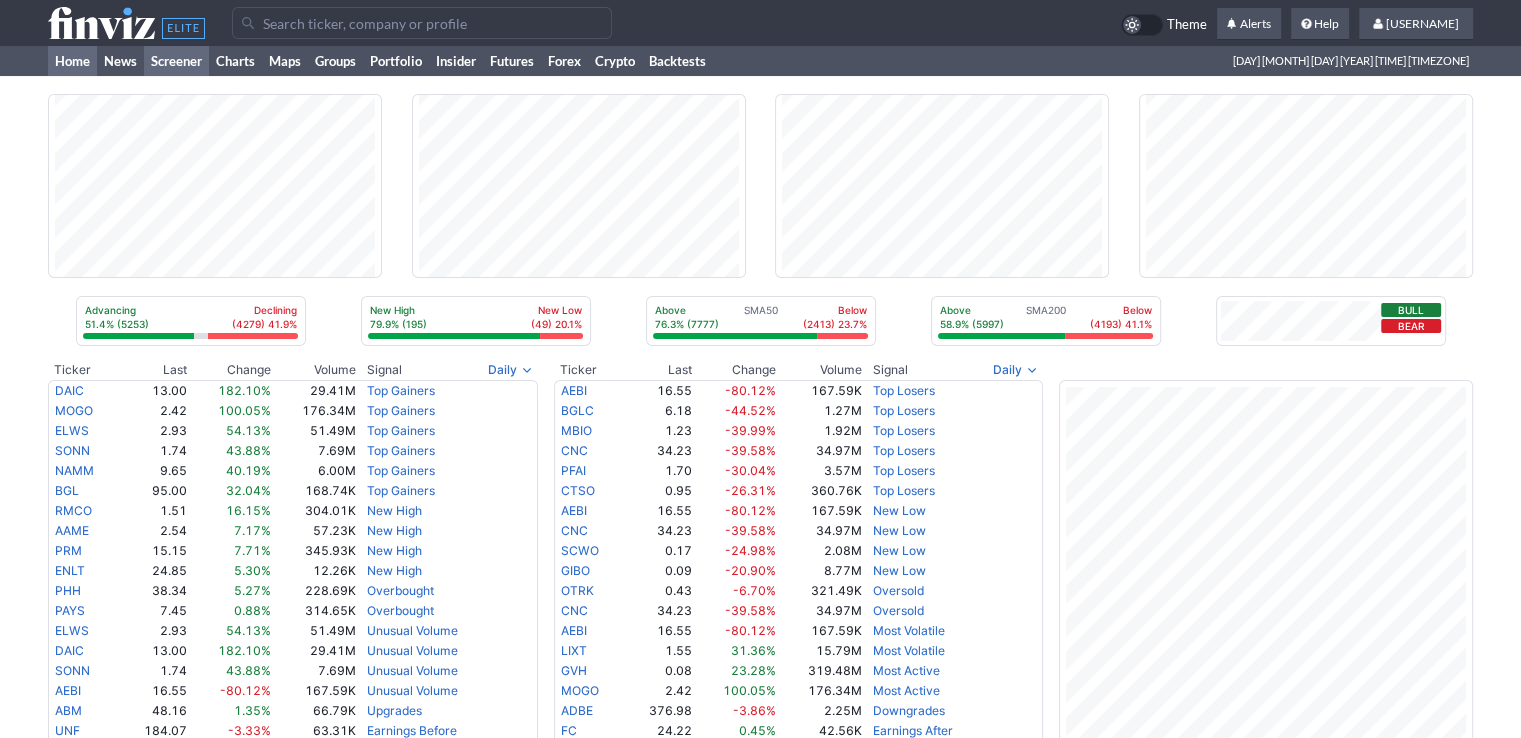 click on "[ACTION]" at bounding box center [176, 61] 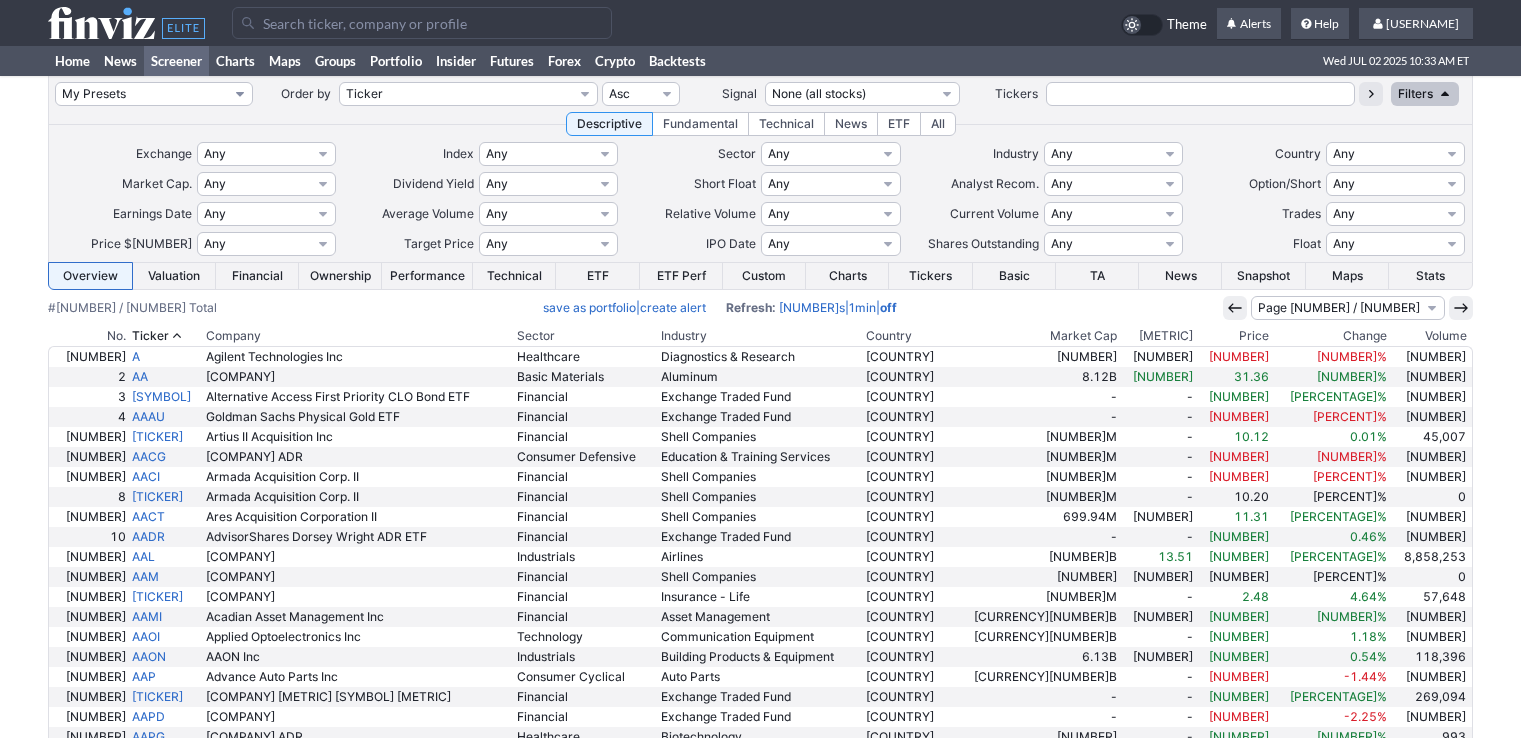 scroll, scrollTop: 0, scrollLeft: 0, axis: both 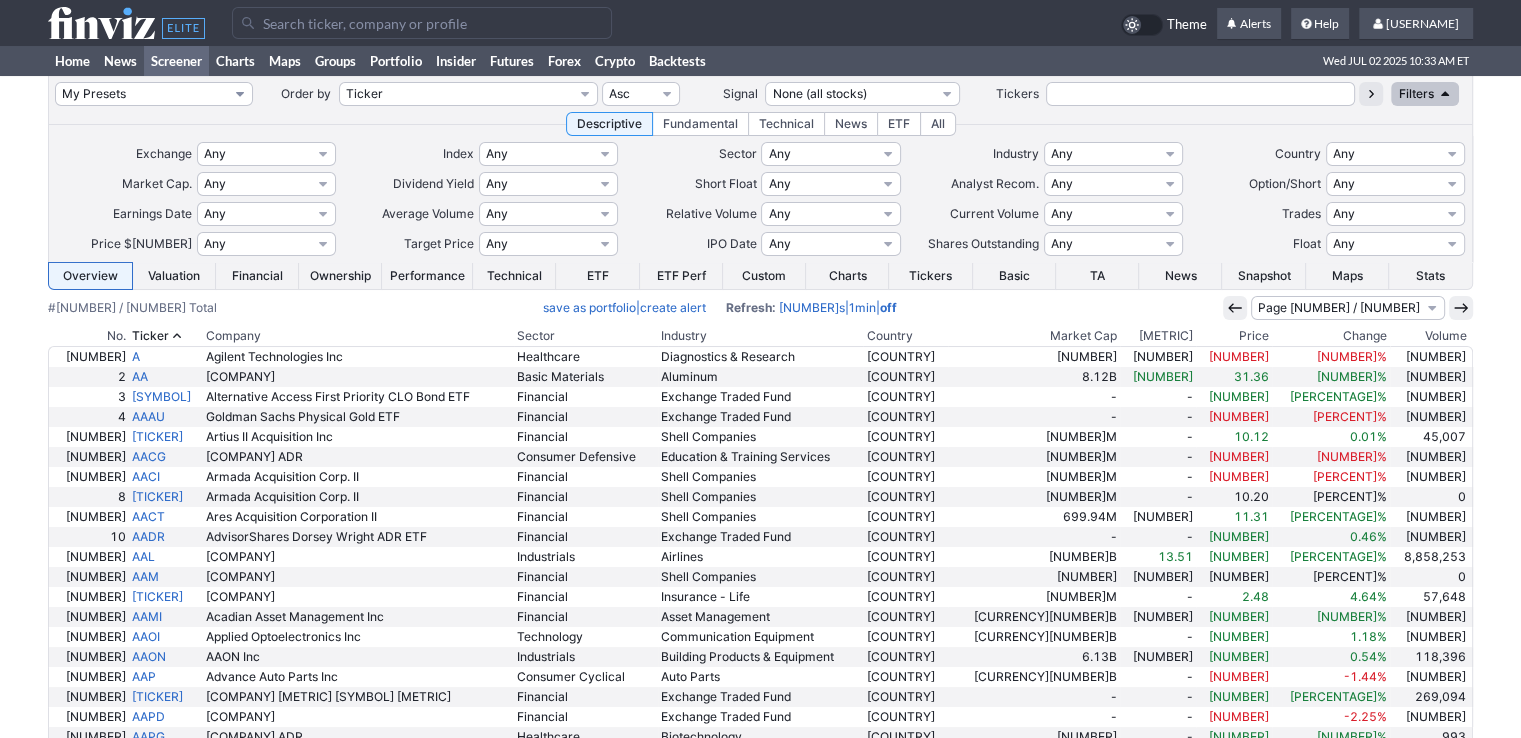 click on "My Presets
-Save Screen
-Edit Screens
s: $100-2000 ATR>3
s: $200-2000 ATR=4-60
s: $40-100 ATR>2.0
s: Lithium Stocks
s: $100-300  ATR>3
s: $20-100 ATR>2.0
s: $30-60 ATR>1.5
s: Oil Gas E&P
s: Renewable Utilities
s: Investment Screen
s: Dividend
s: SemiCondutors
s: $70-150  ATR>2.5
s: $30-70  ATR>1.5
p: Isabel_Watch
p: Chon Watch
p: Chon _2" at bounding box center [154, 94] 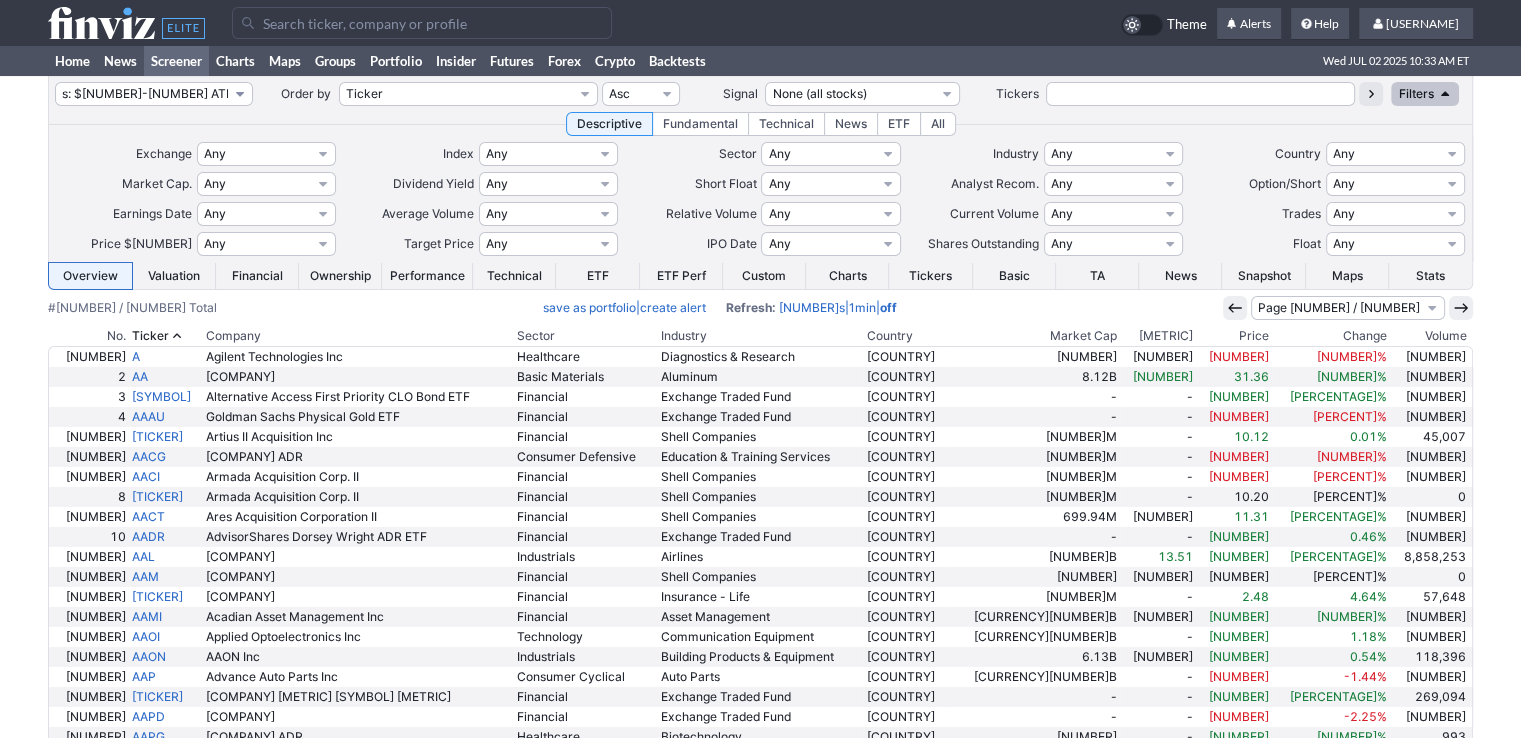 click on "My Presets
-Save Screen
-Edit Screens
s: $100-2000 ATR>3
s: $200-2000 ATR=4-60
s: $40-100 ATR>2.0
s: Lithium Stocks
s: $100-300  ATR>3
s: $20-100 ATR>2.0
s: $30-60 ATR>1.5
s: Oil Gas E&P
s: Renewable Utilities
s: Investment Screen
s: Dividend
s: SemiCondutors
s: $70-150  ATR>2.5
s: $30-70  ATR>1.5
p: Isabel_Watch
p: Chon Watch
p: Chon _2" at bounding box center (154, 94) 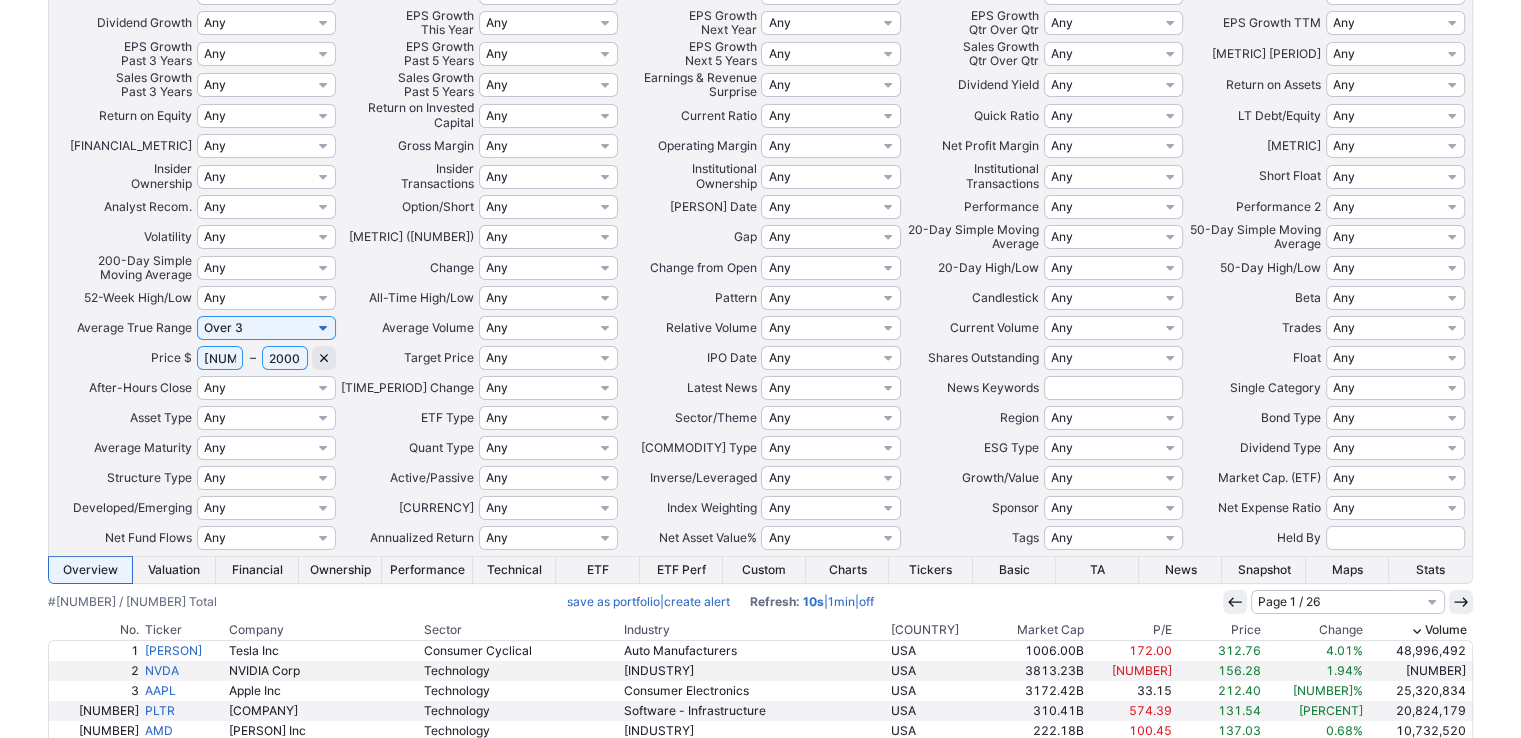 scroll, scrollTop: 0, scrollLeft: 0, axis: both 